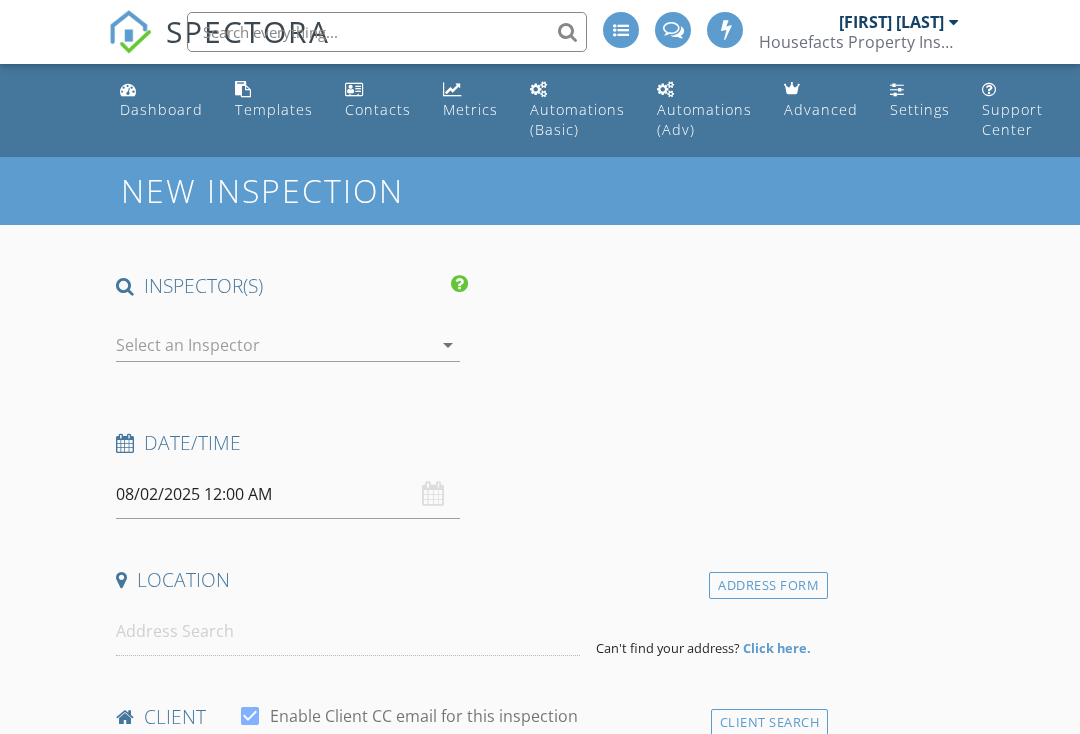 scroll, scrollTop: 0, scrollLeft: 0, axis: both 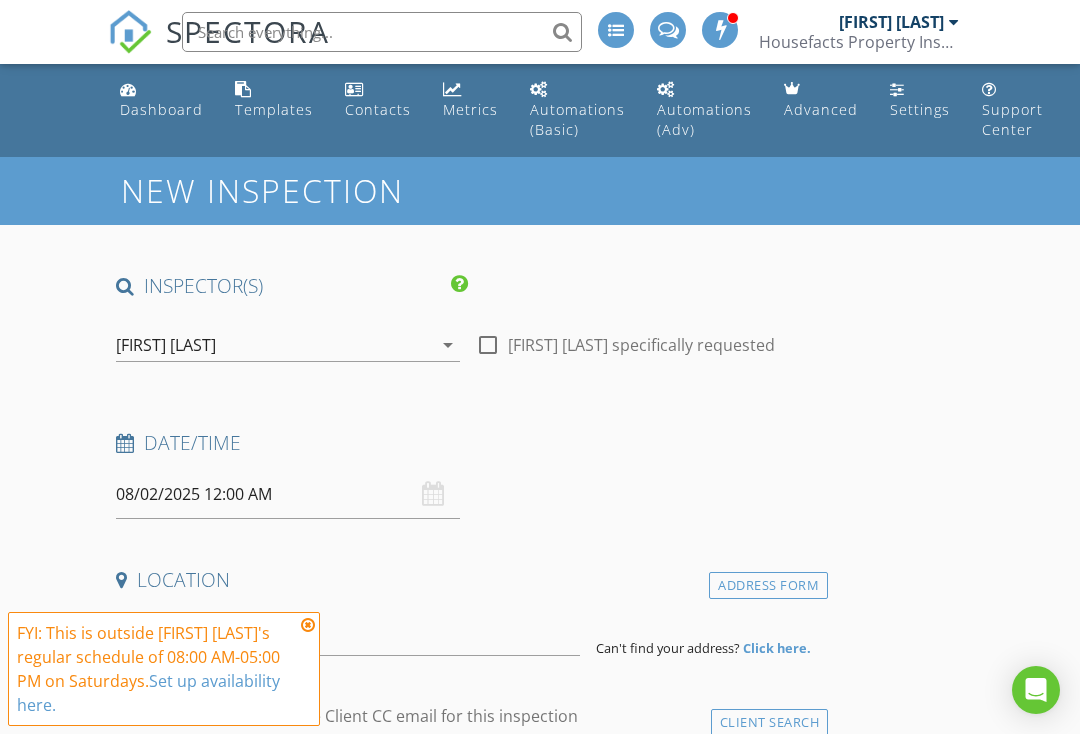 click at bounding box center [488, 345] 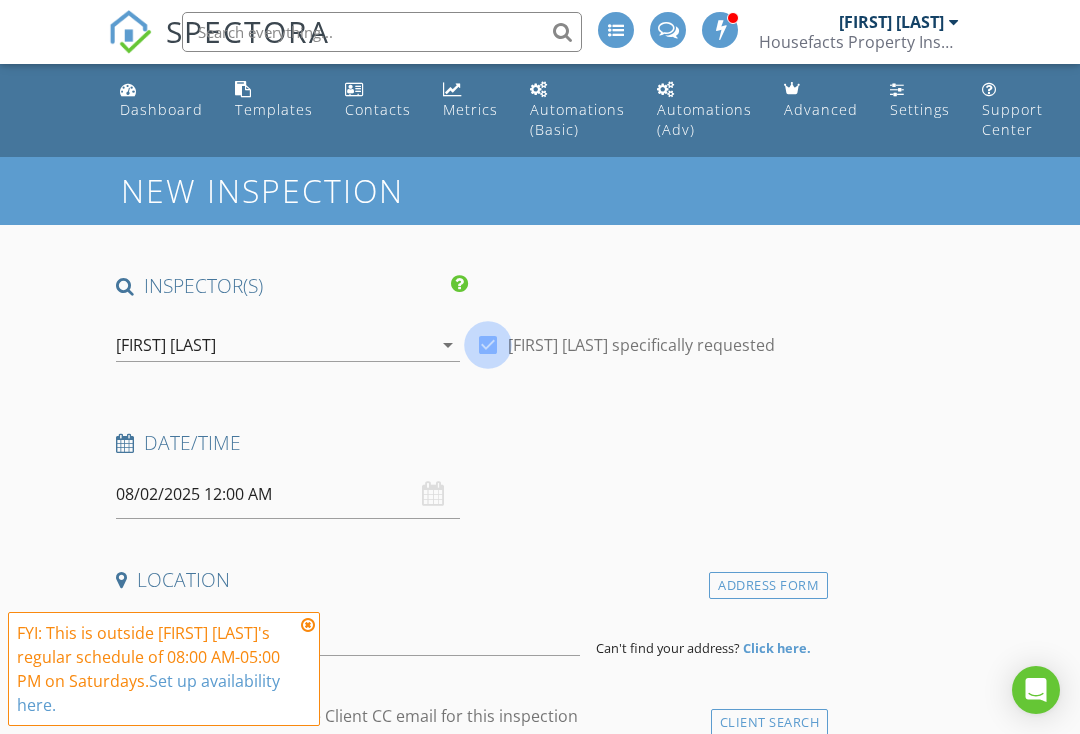 checkbox on "true" 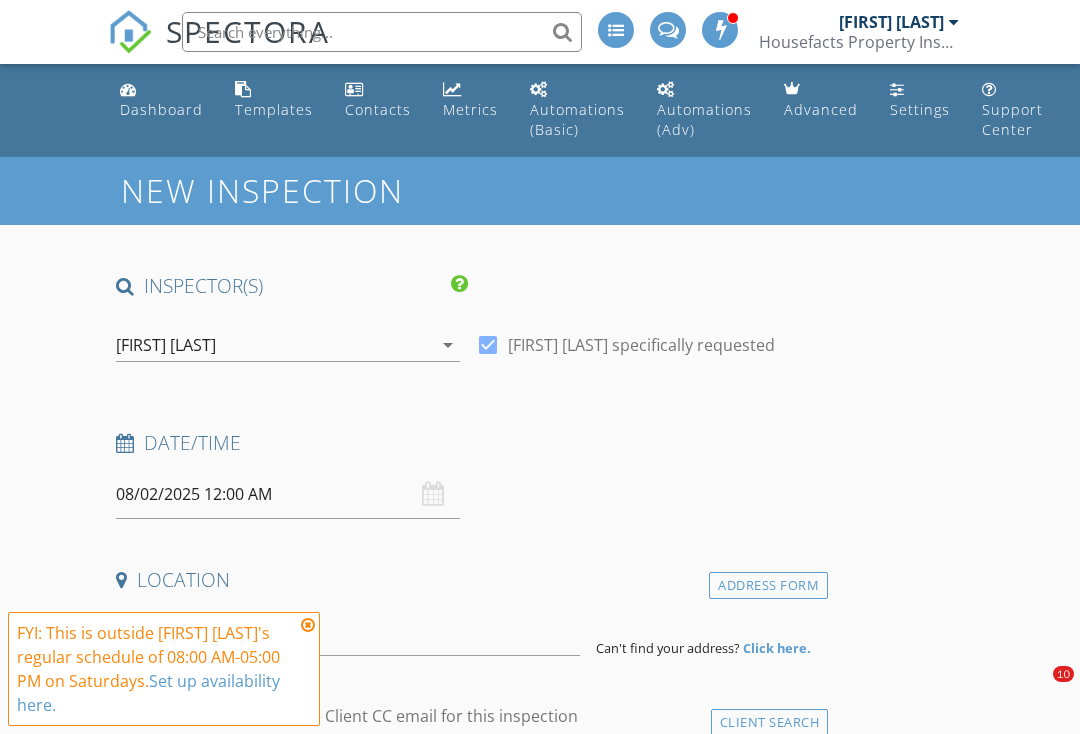 click on "08/02/2025 12:00 AM" at bounding box center [288, 494] 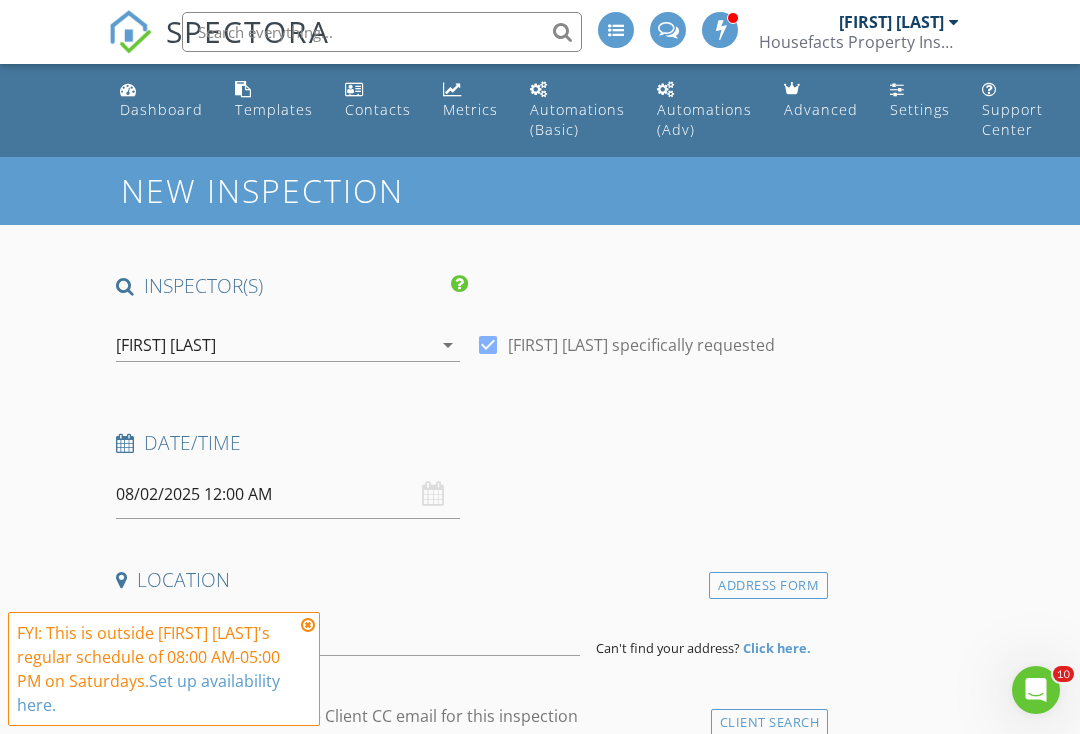 scroll, scrollTop: 0, scrollLeft: 0, axis: both 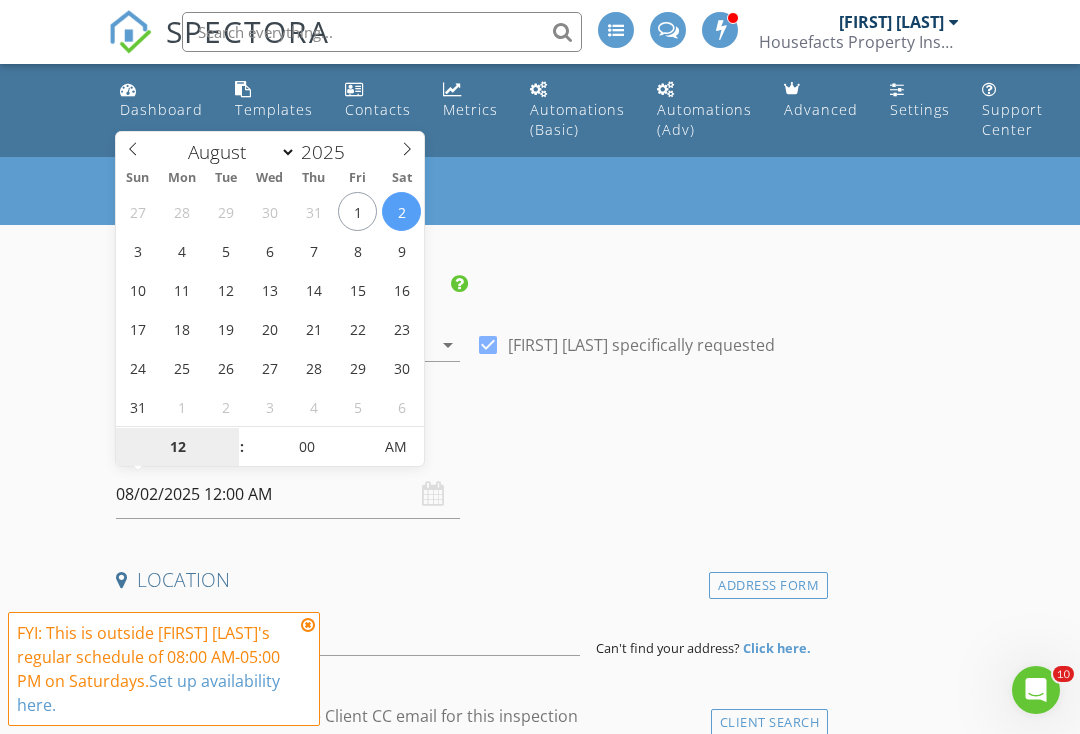 type on "08/06/2025 12:00 AM" 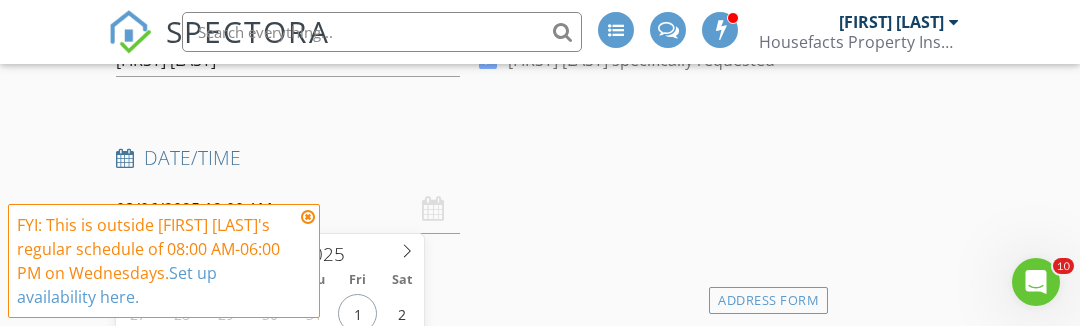 scroll, scrollTop: 672, scrollLeft: 0, axis: vertical 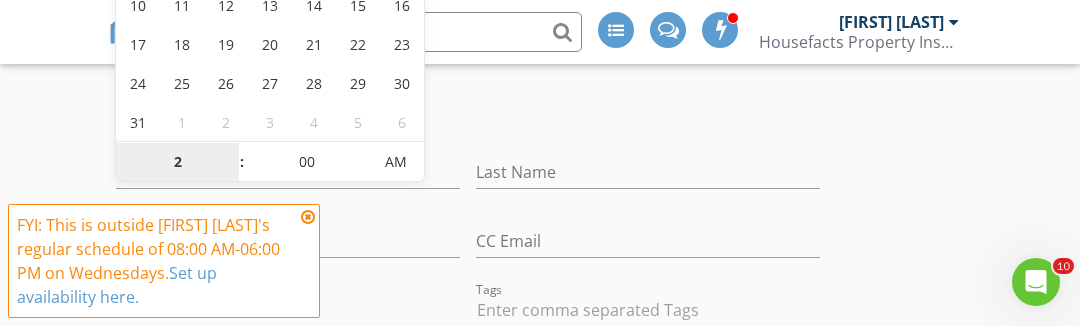 type on "2" 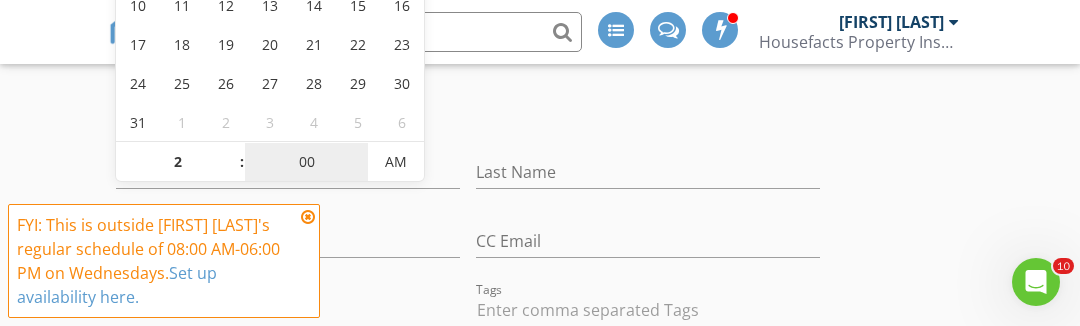 click on "00" at bounding box center [306, 163] 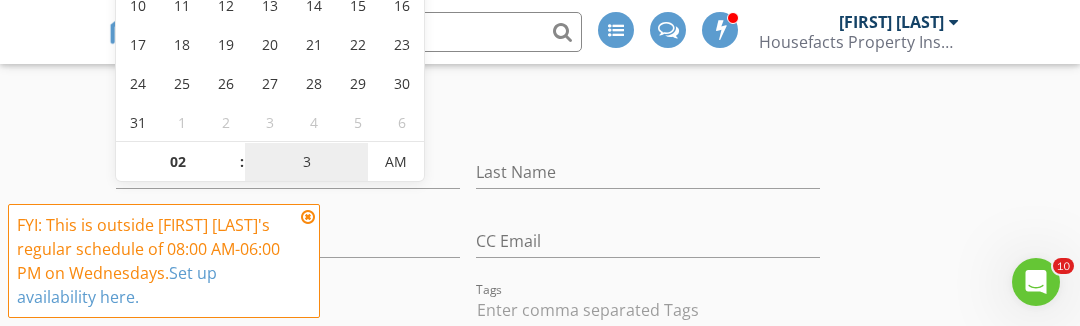 type on "30" 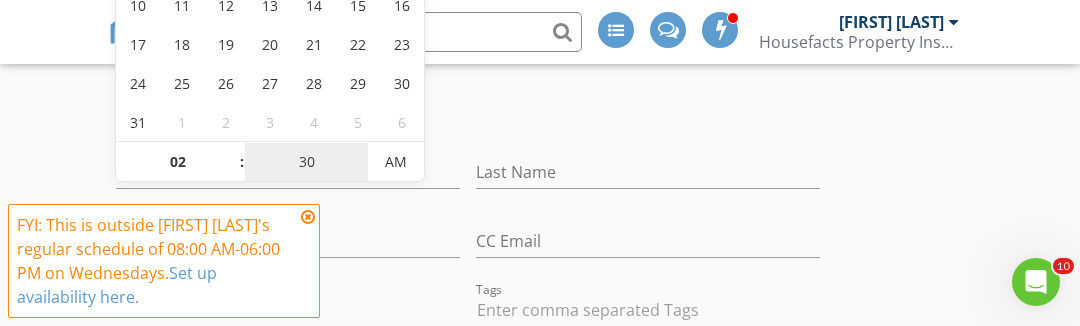 type on "08/06/2025 2:30 PM" 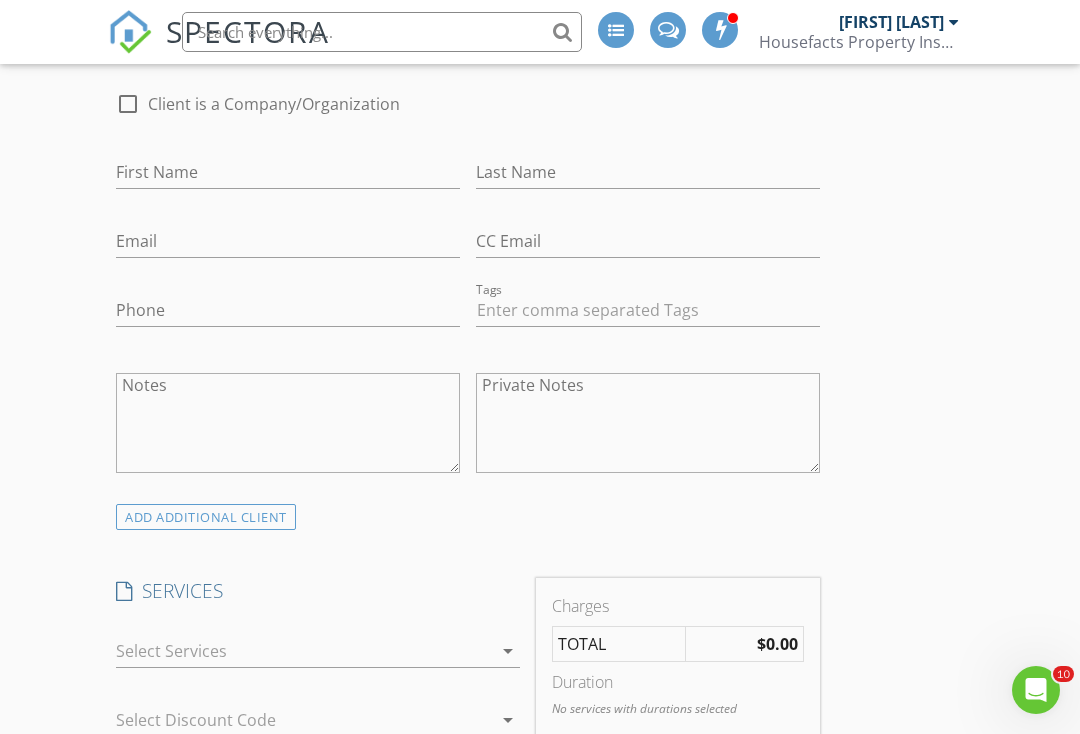 click on "INSPECTOR(S)
check_box   [FIRST] [LAST]   PRIMARY   [FIRST] [LAST] arrow_drop_down   check_box [FIRST] [LAST] specifically requested
Date/Time
08/06/2025 2:30 PM
Location
Address Form       Can't find your address?   Click here.
client
check_box Enable Client CC email for this inspection   Client Search     check_box_outline_blank Client is a Company/Organization     First Name   Last Name   Email   CC Email   Phone         Tags         Notes   Private Notes
ADDITIONAL client
SERVICES
check_box_outline_blank   Residential Inspection   Full Condition Assessment check_box_outline_blank   Roof Assessment   Roof Inspection check_box_outline_blank   Pre Dry Wall Inspection   Prior to Final  check_box_outline_blank   Plumbing Assessment   Plumbing inspection   Pool Assessment" at bounding box center [540, 1269] 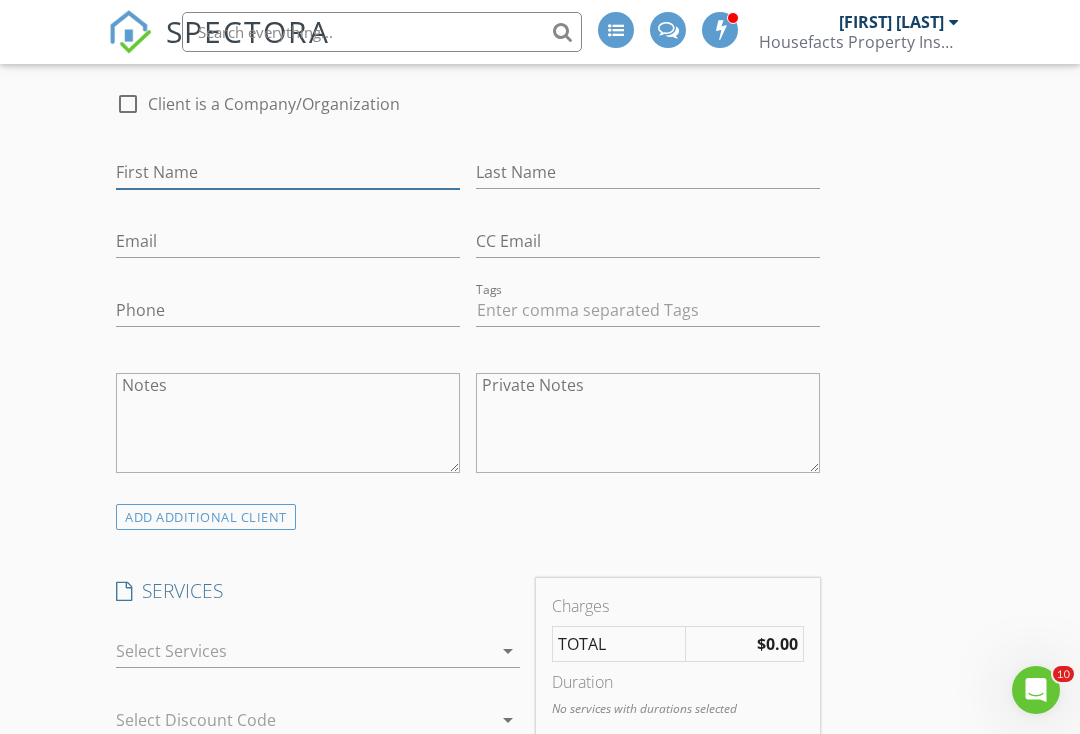 click on "First Name" at bounding box center [288, 172] 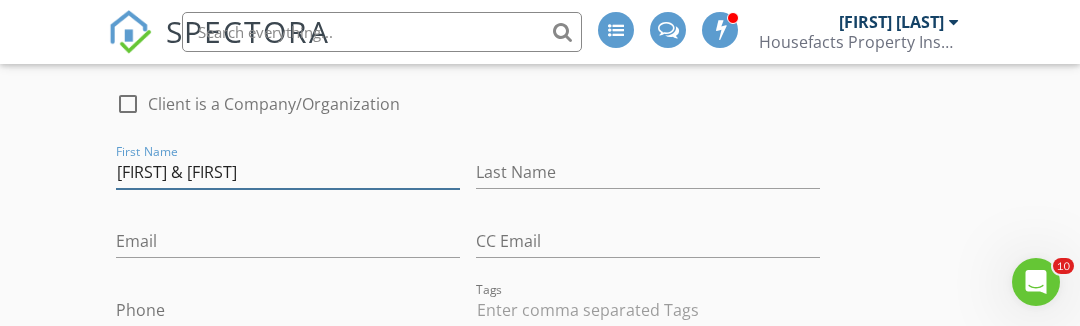 type on "[FIRST] & [FIRST]" 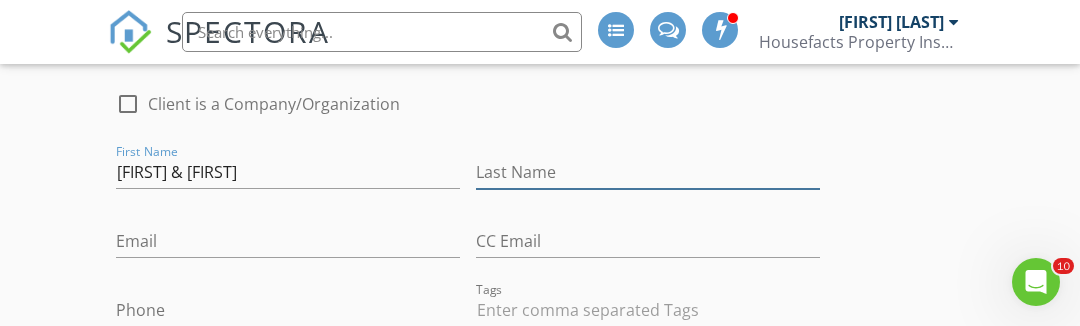 click on "Last Name" at bounding box center (648, 172) 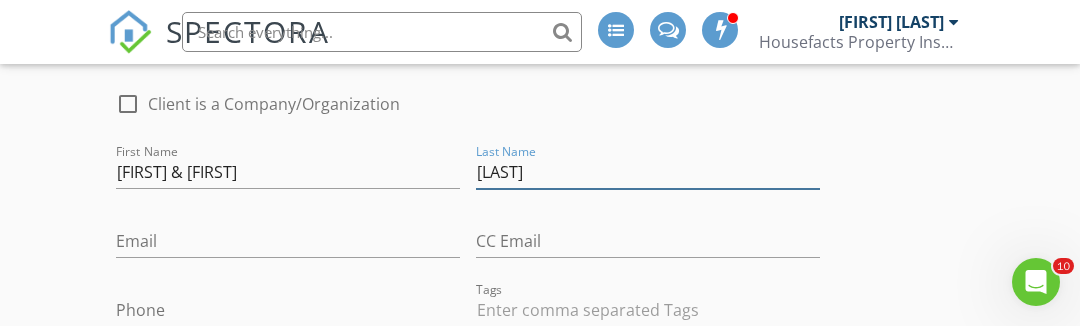 type on "[LAST]" 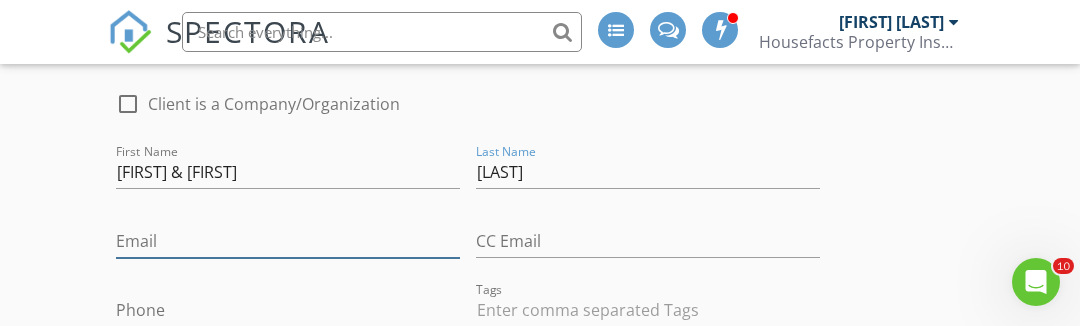 click on "Email" at bounding box center [288, 241] 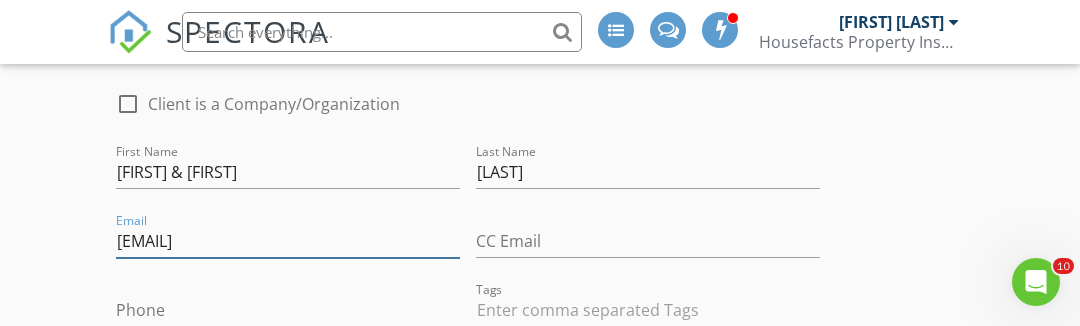 type on "[EMAIL]" 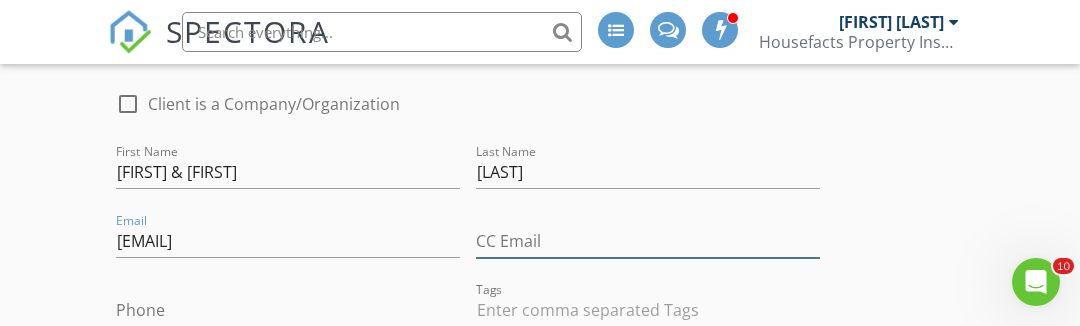 click on "CC Email" at bounding box center [648, 241] 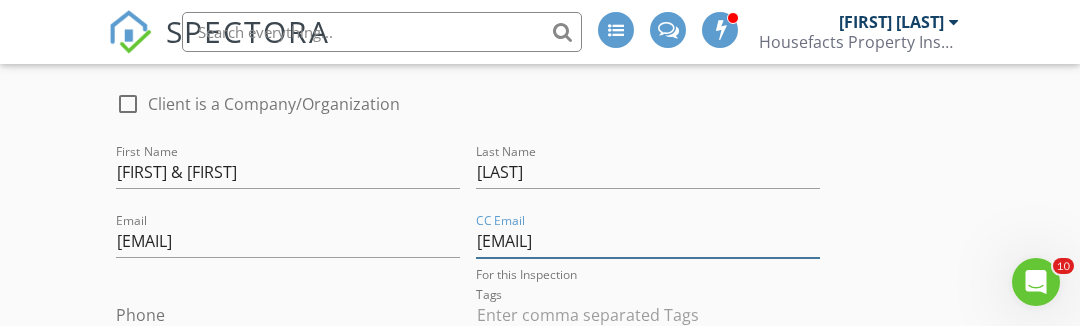 type on "[EMAIL]" 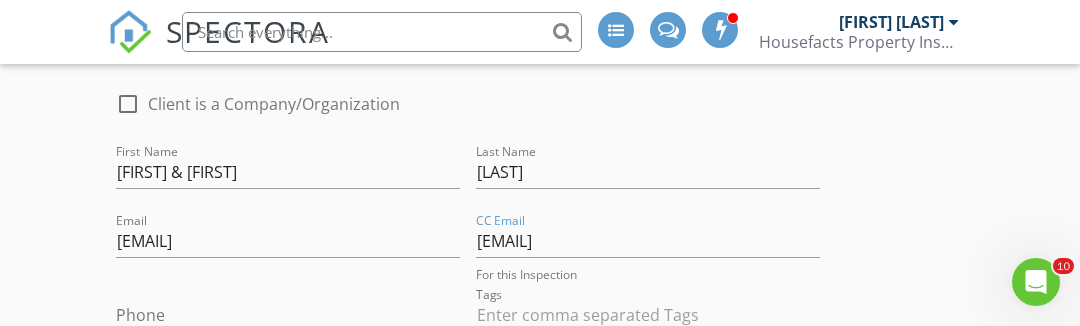 click on "Phone" at bounding box center [288, 315] 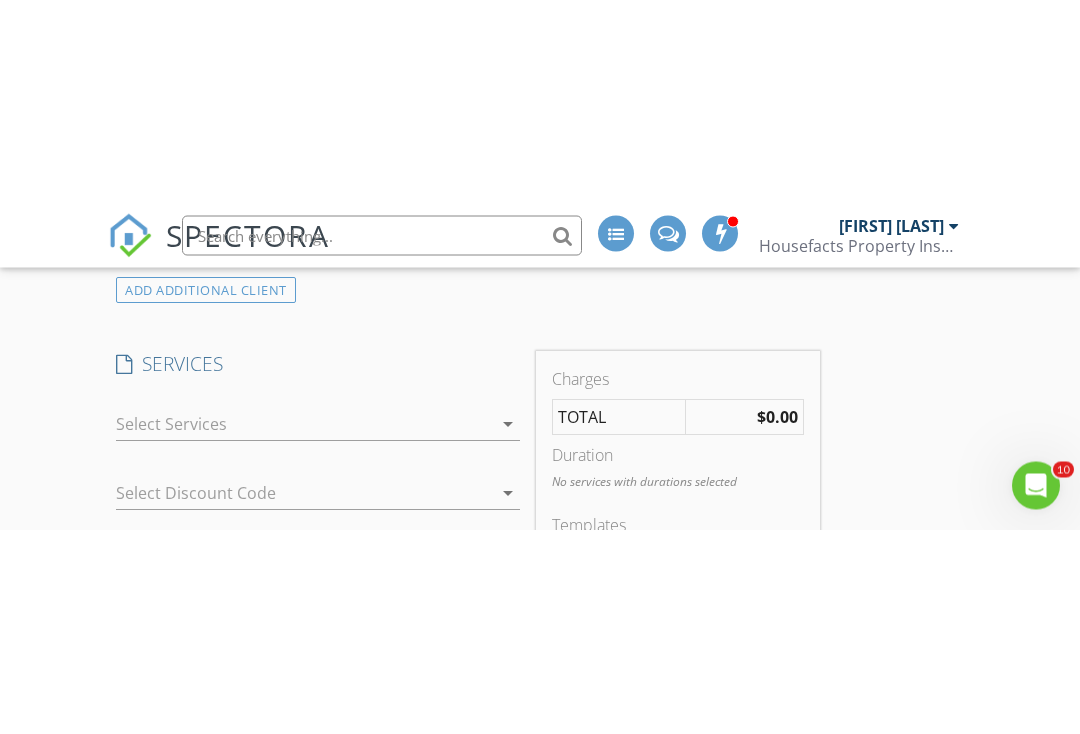 scroll, scrollTop: 1103, scrollLeft: 0, axis: vertical 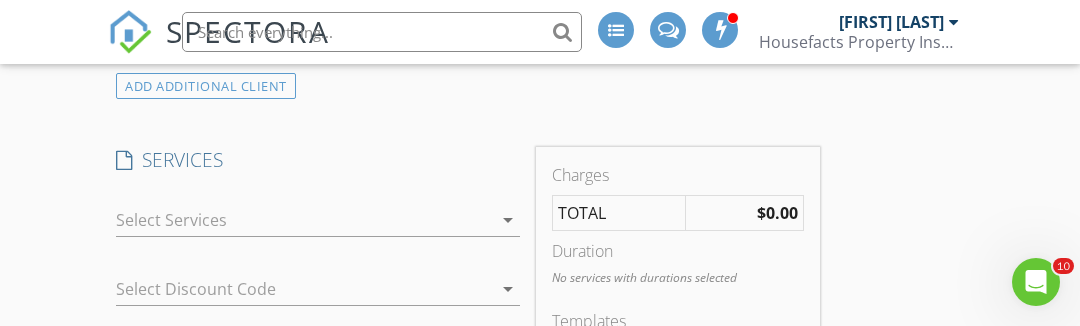 type on "[PHONE]" 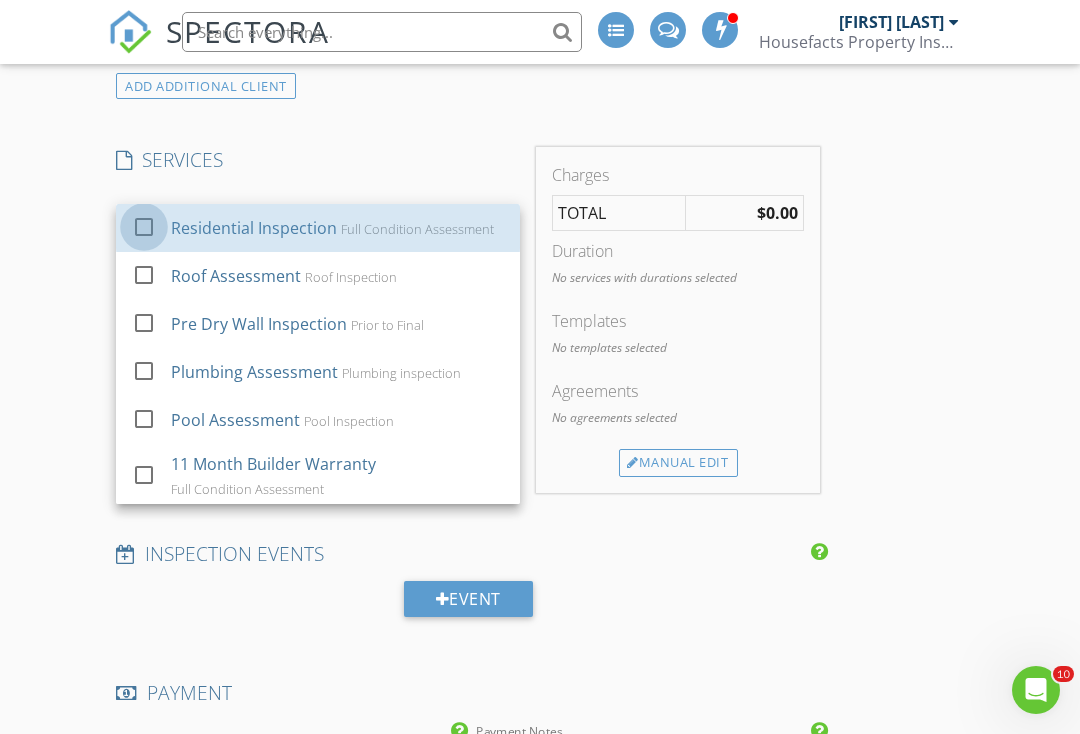 click at bounding box center (144, 226) 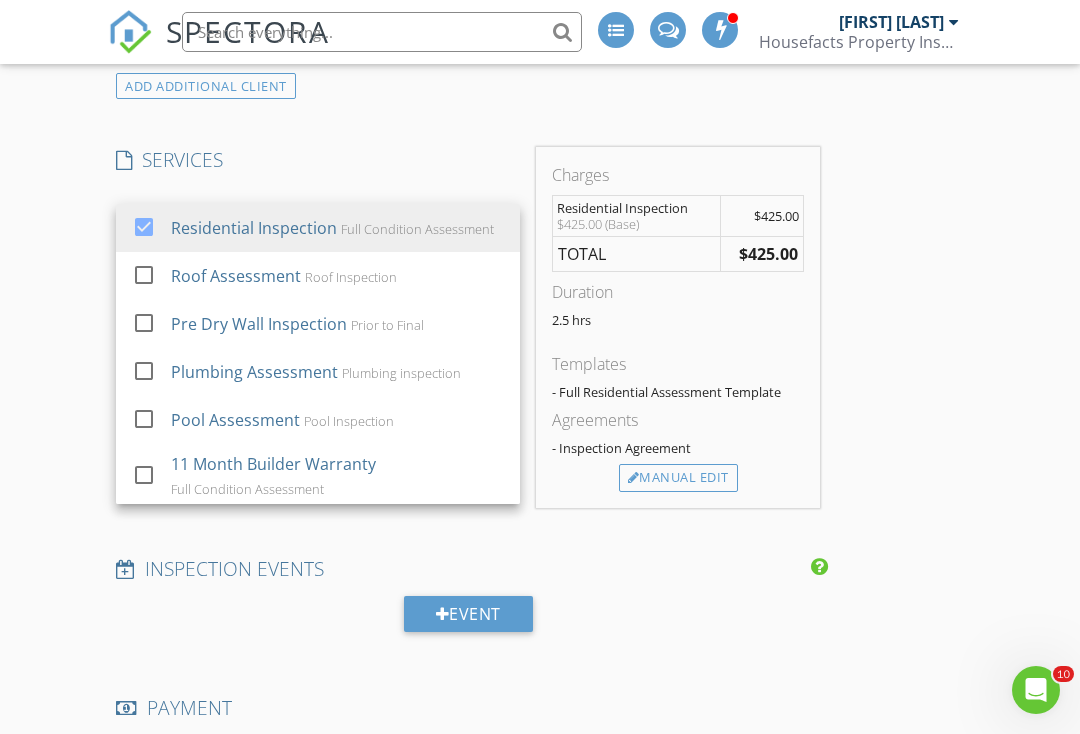 click on "Manual Edit" at bounding box center (678, 478) 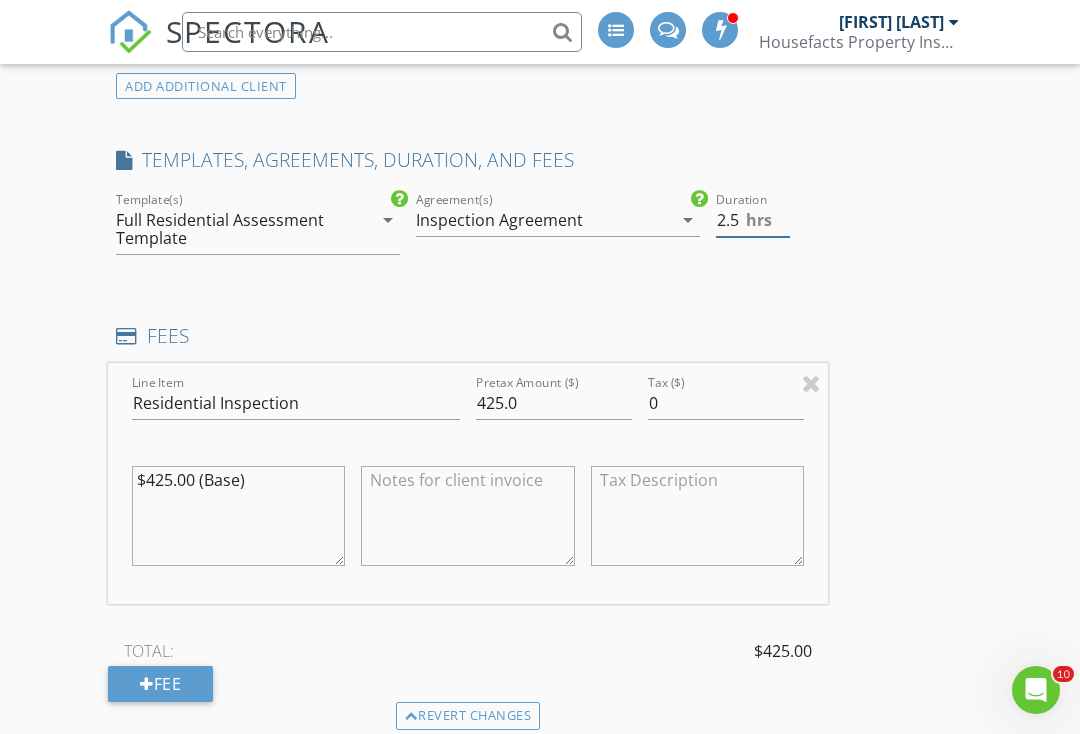 click on "2.5" at bounding box center [753, 220] 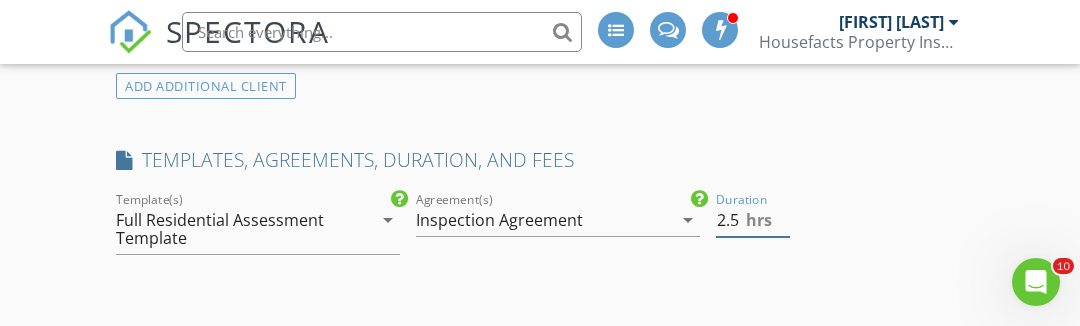 click on "2.5" at bounding box center (753, 220) 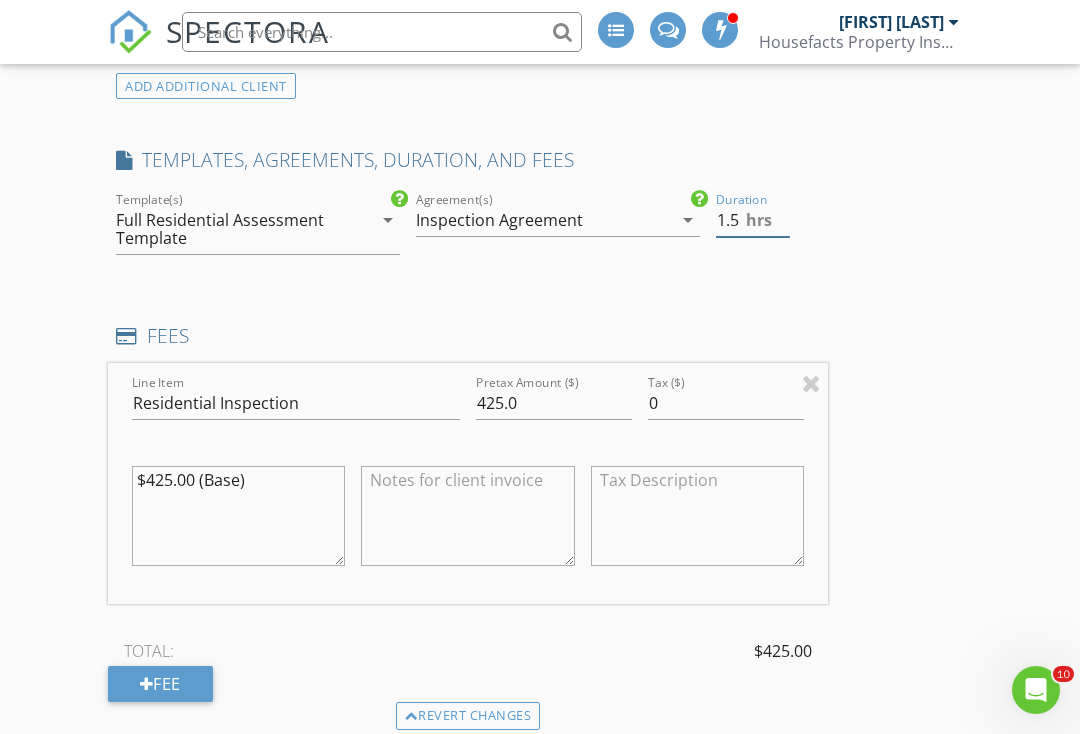 type on "1.5" 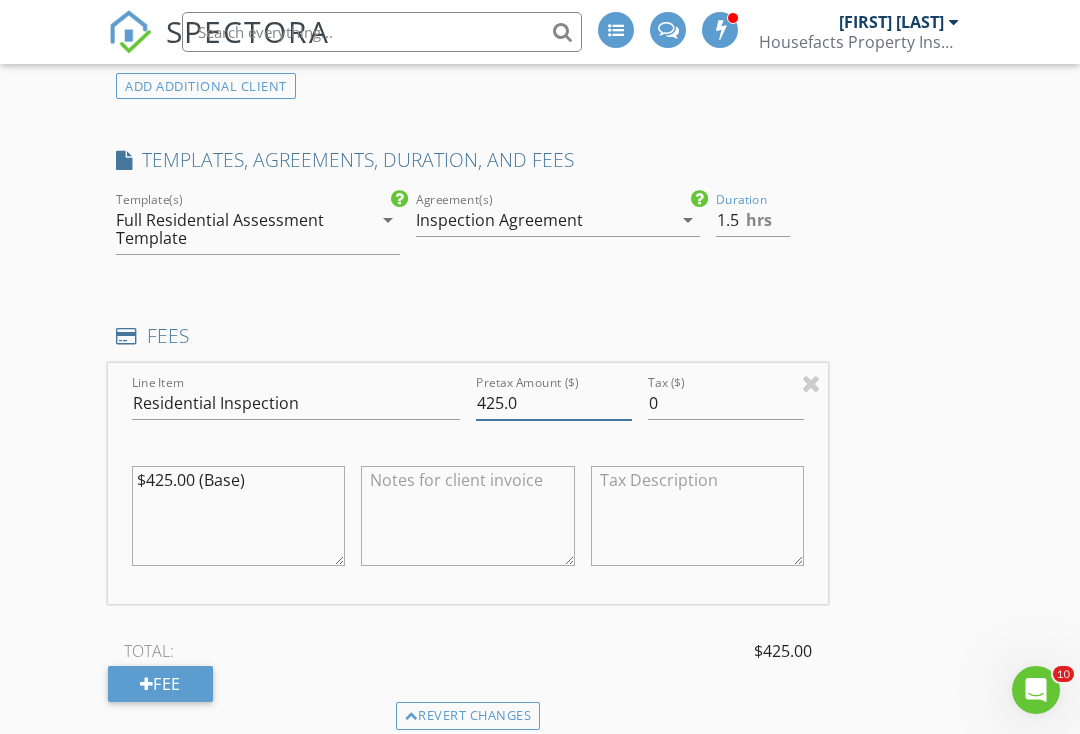 click on "425.0" at bounding box center [554, 403] 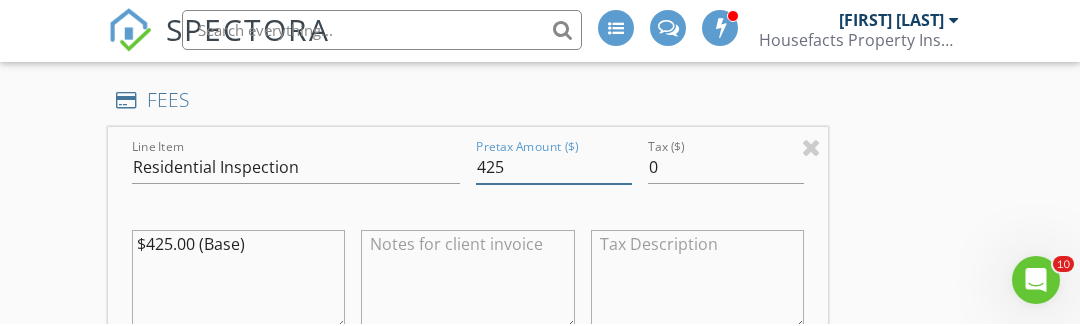 scroll, scrollTop: 1339, scrollLeft: 0, axis: vertical 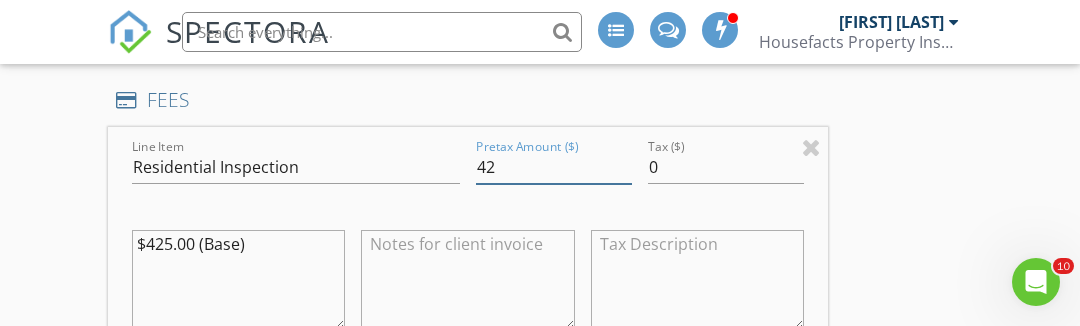 type on "4" 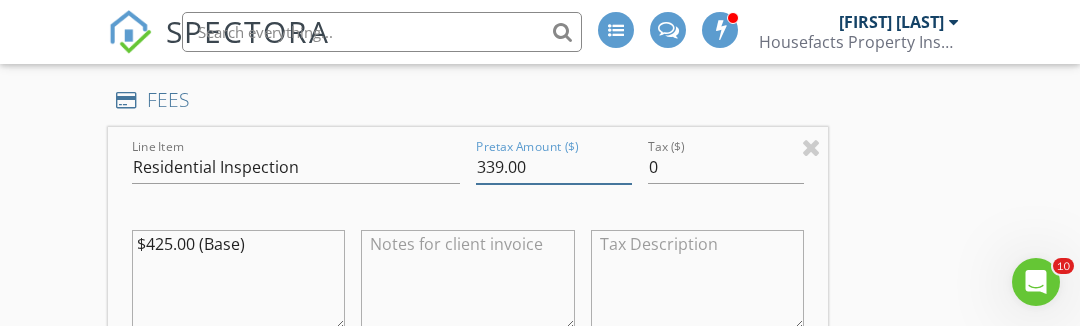 type on "339.00" 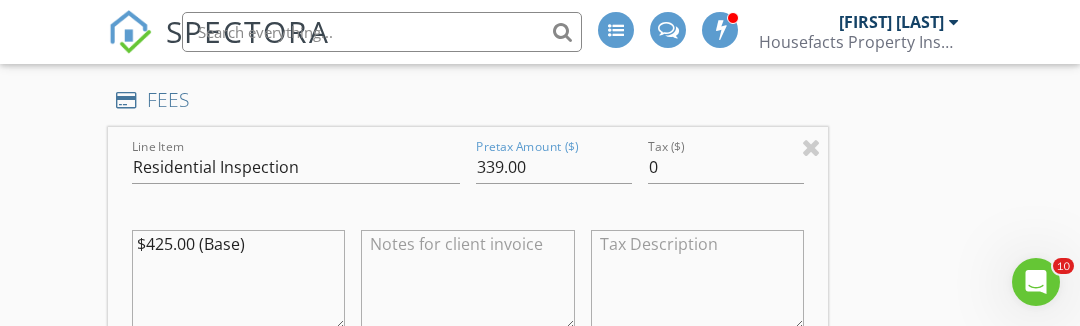 click on "$425.00 (Base)" at bounding box center [238, 280] 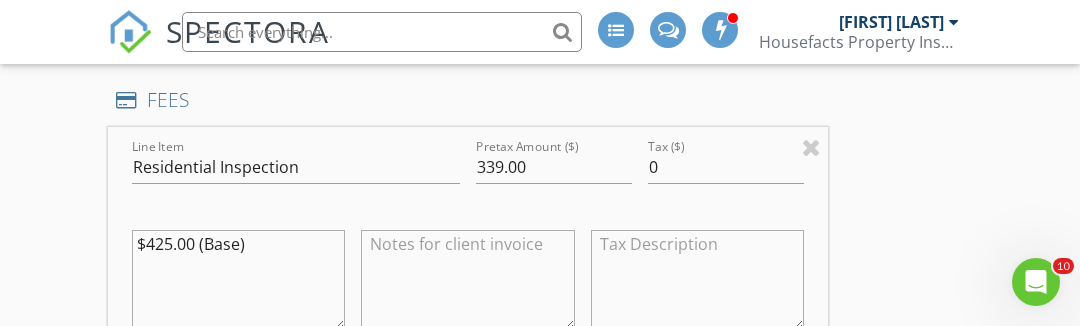 click at bounding box center (467, 280) 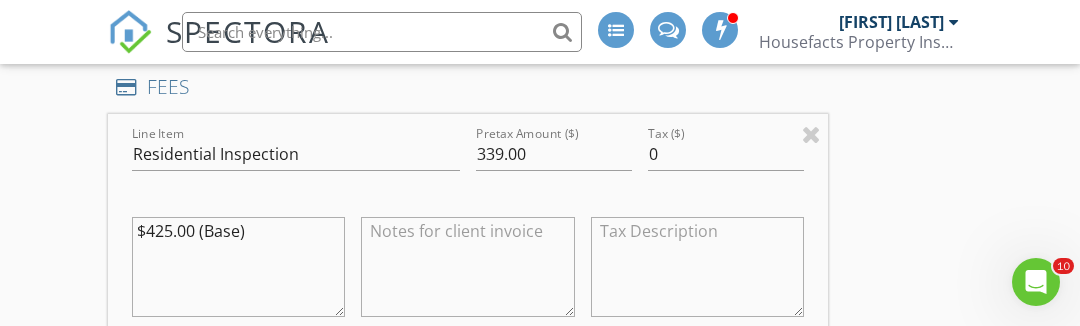 scroll, scrollTop: 1348, scrollLeft: 0, axis: vertical 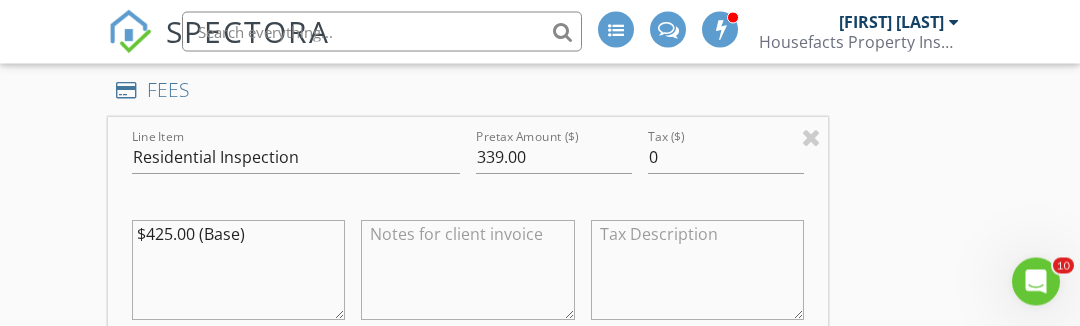 click on "$425.00 (Base)" at bounding box center (238, 271) 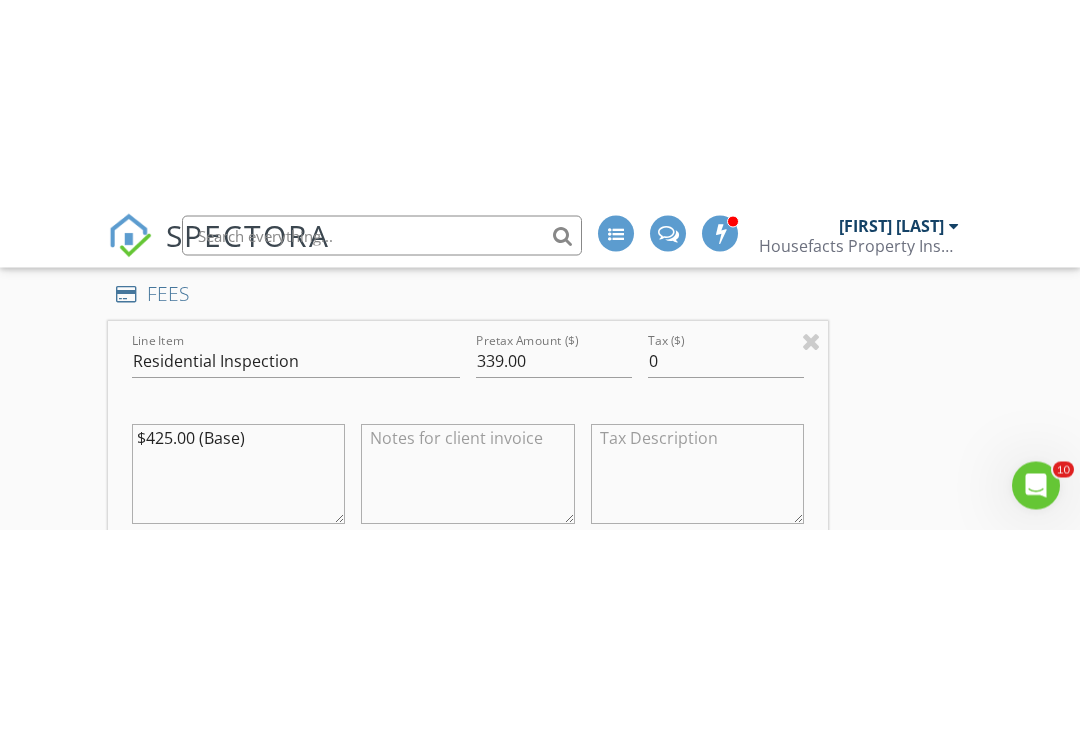 scroll, scrollTop: 1349, scrollLeft: 0, axis: vertical 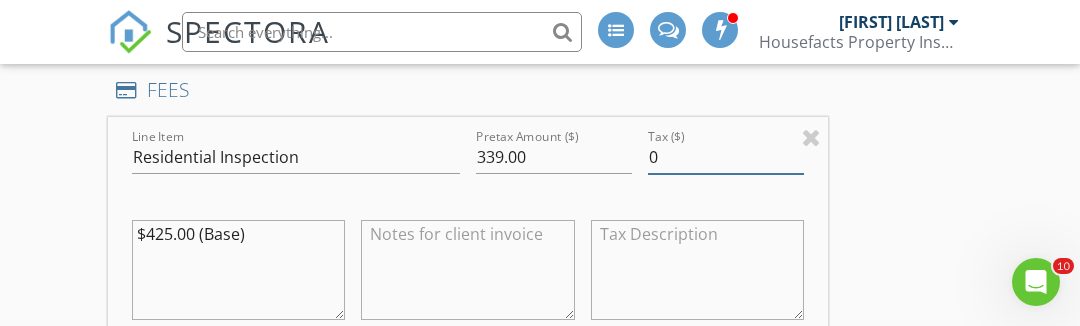 click on "0" at bounding box center [726, 157] 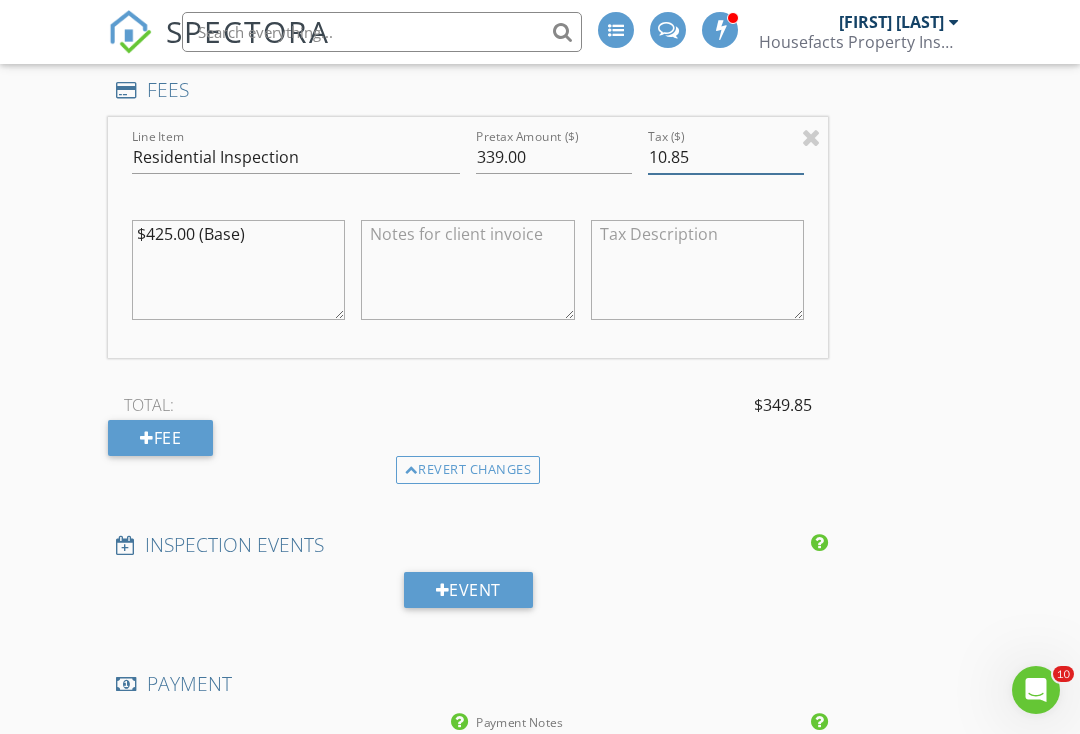 type on "10.85" 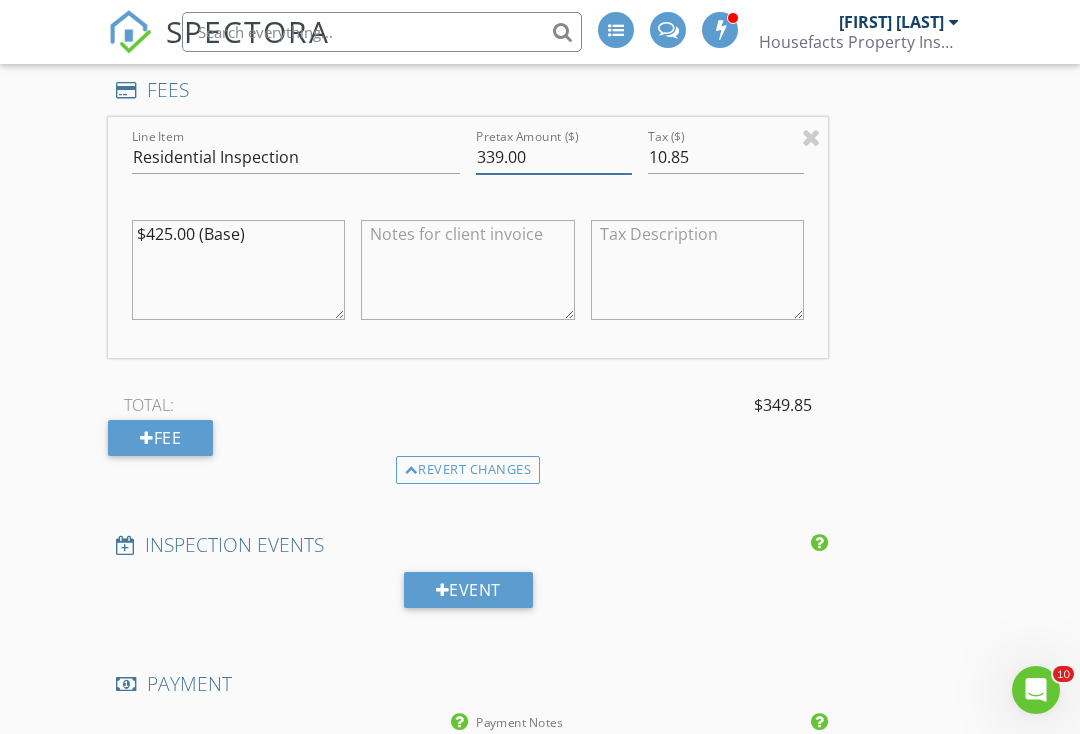 click on "339.00" at bounding box center [554, 157] 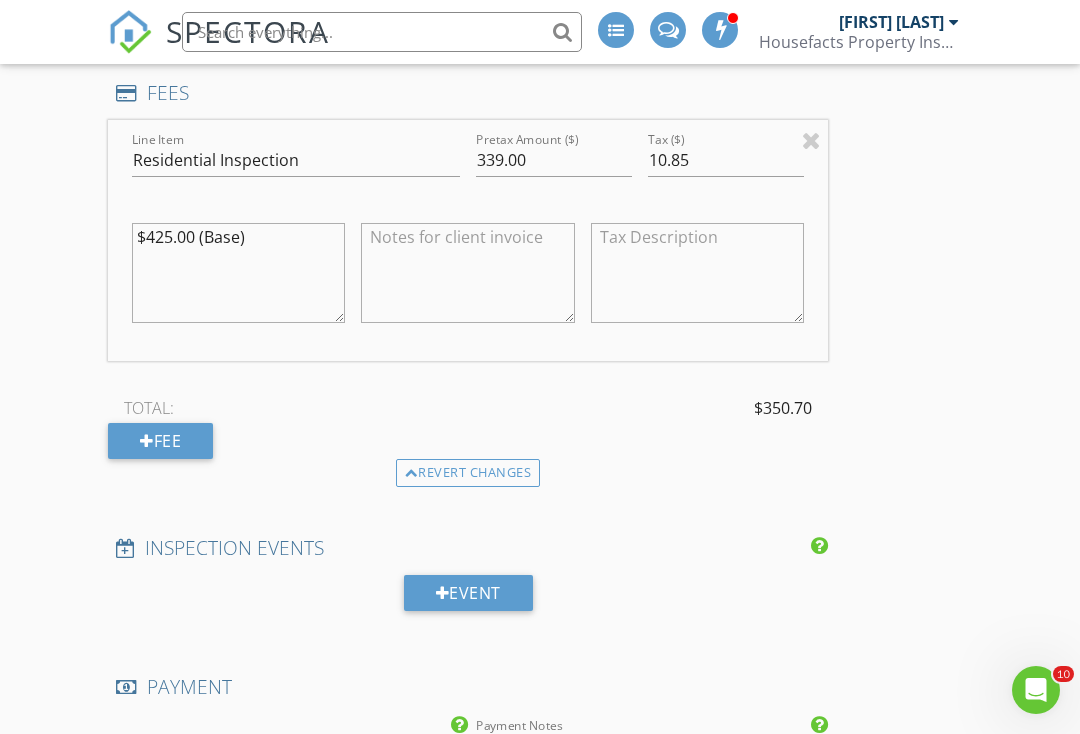 scroll, scrollTop: 1345, scrollLeft: 0, axis: vertical 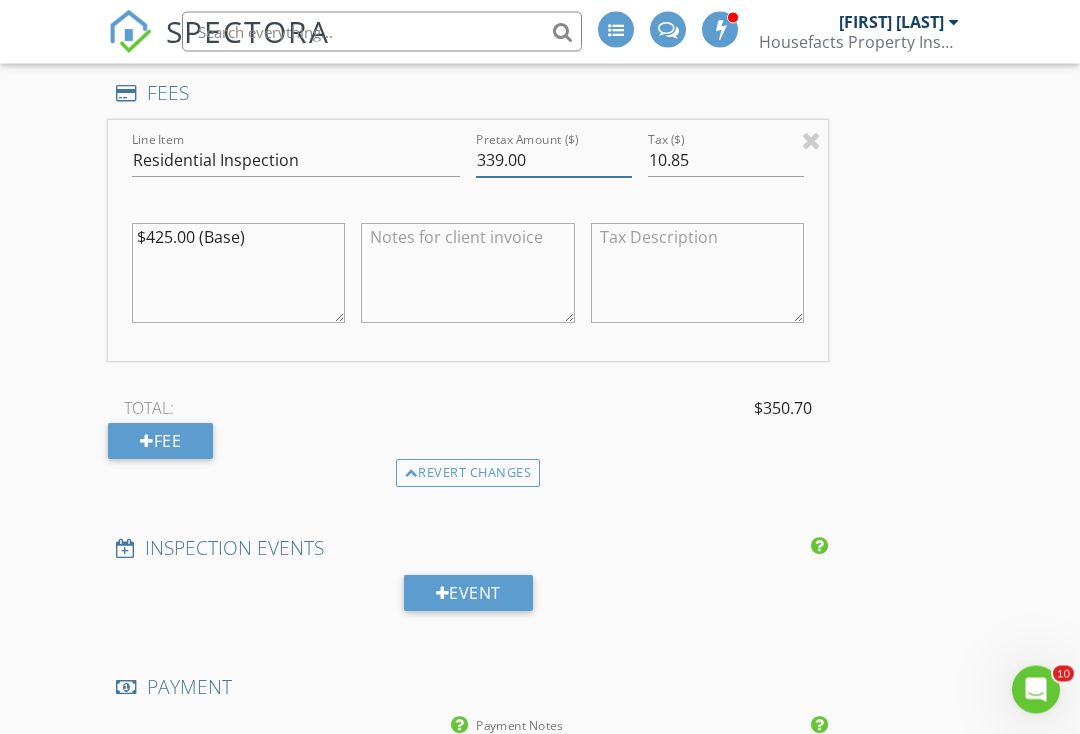 click on "[NUMBER]" at bounding box center [554, 161] 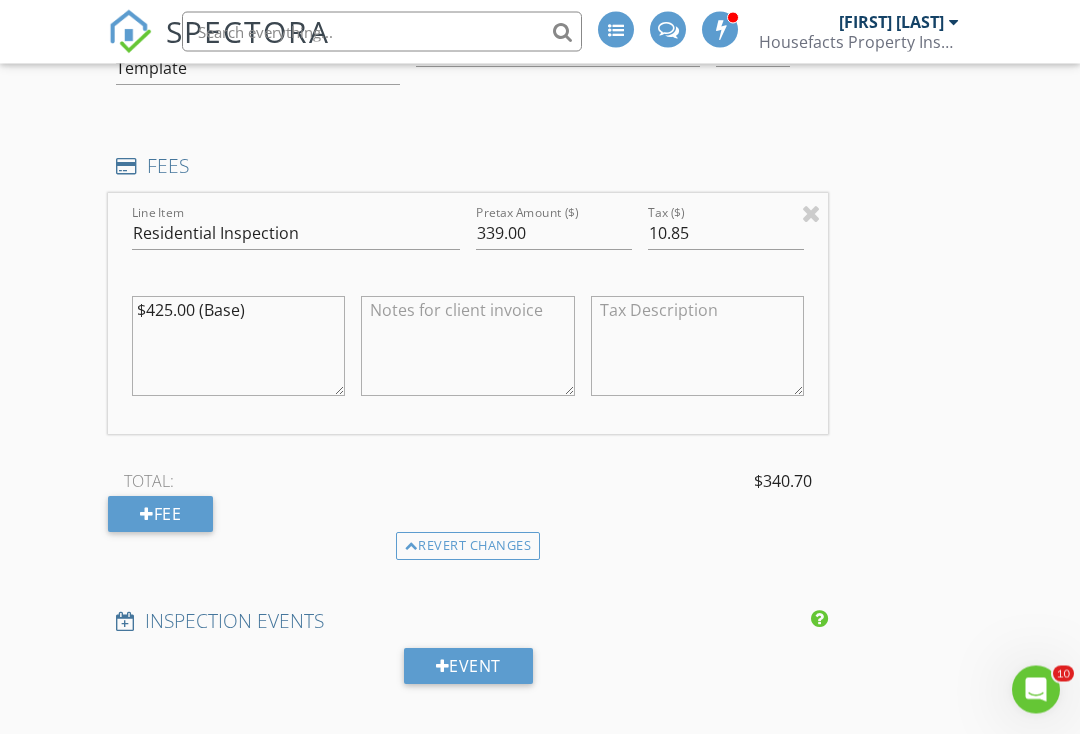 scroll, scrollTop: 1248, scrollLeft: 0, axis: vertical 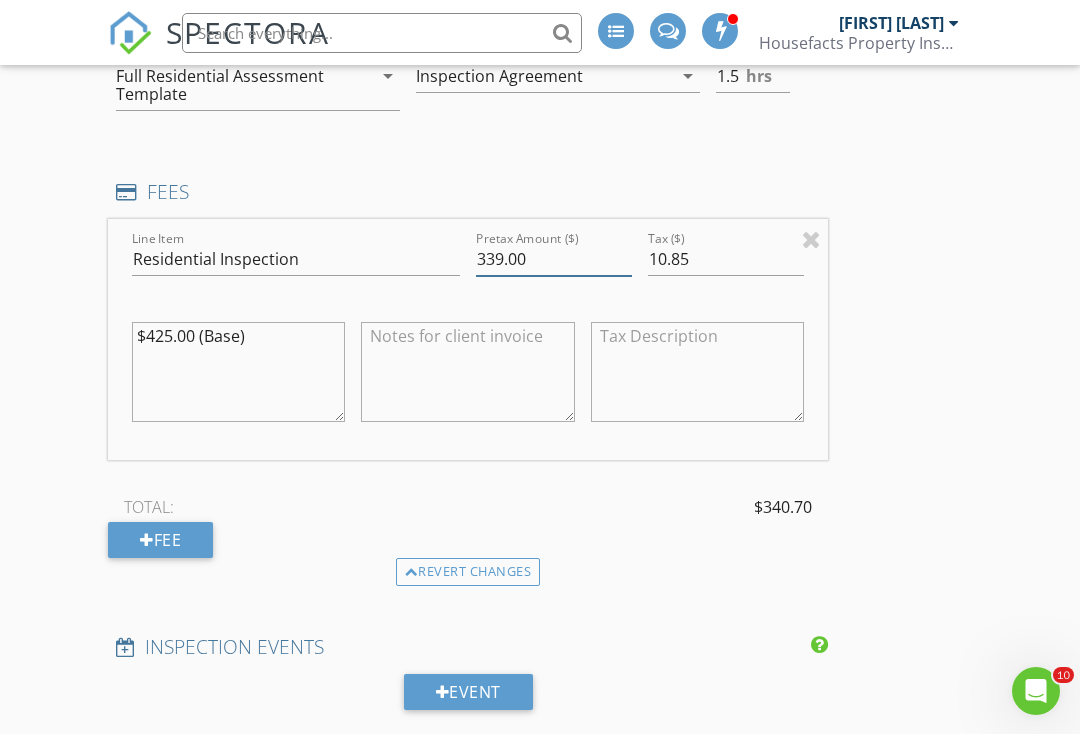 click on "[NUMBER]" at bounding box center (554, 258) 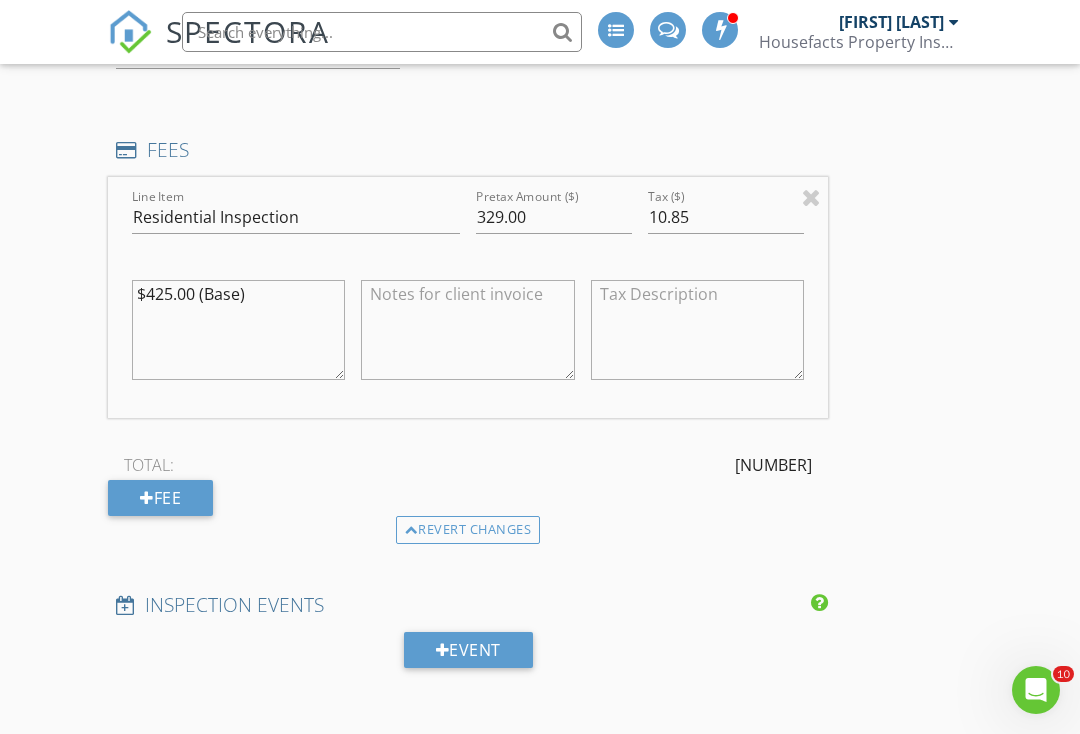 scroll, scrollTop: 1290, scrollLeft: 0, axis: vertical 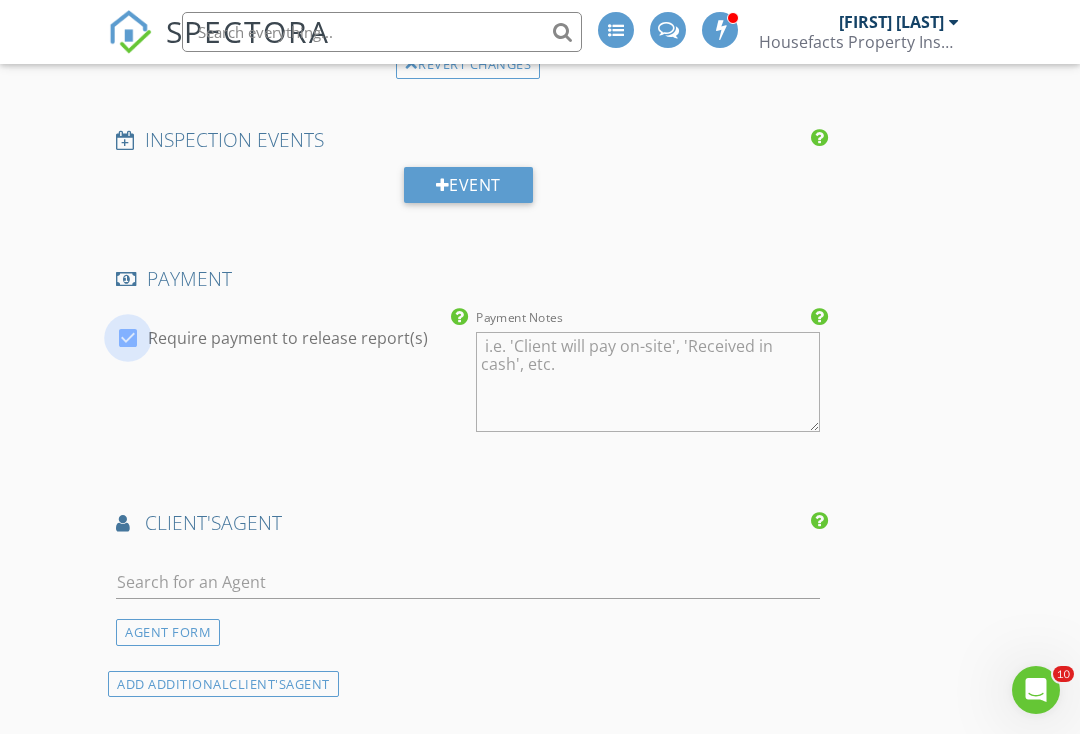 type on "329.00" 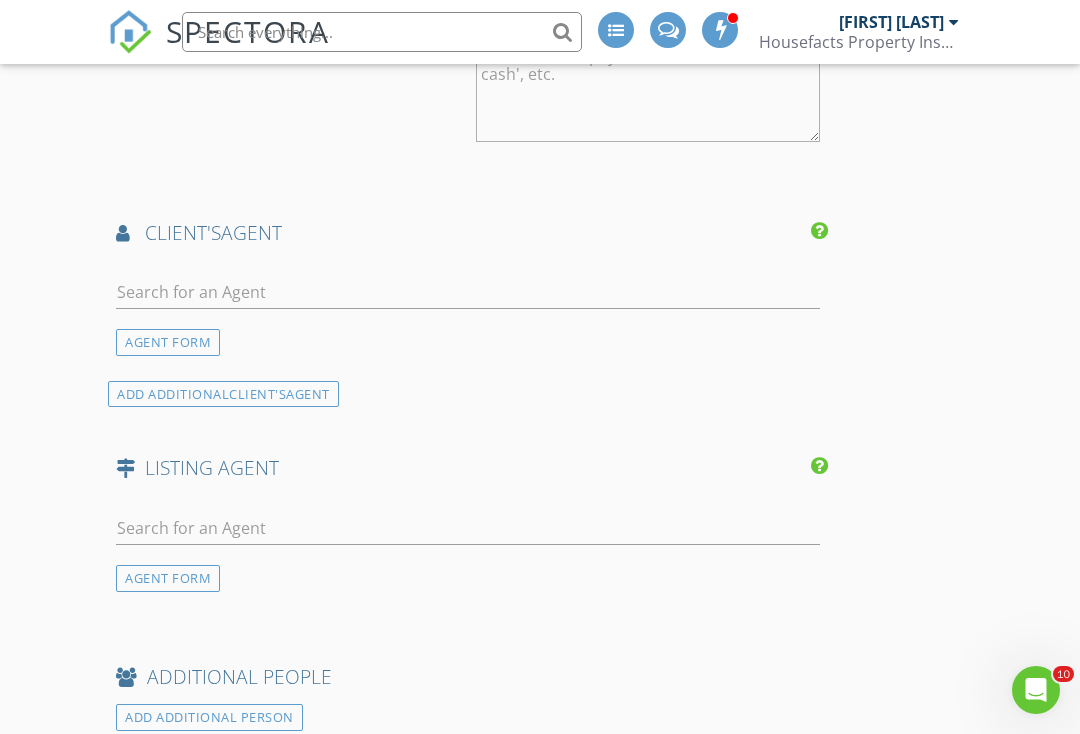 scroll, scrollTop: 2051, scrollLeft: 0, axis: vertical 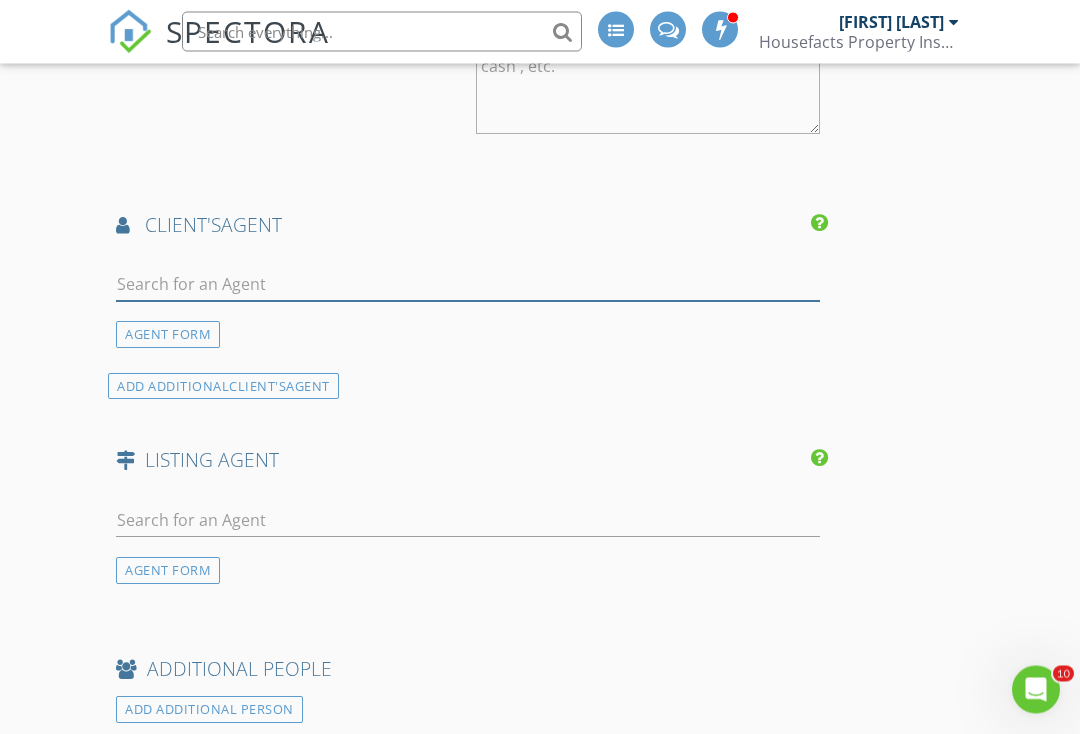 click at bounding box center (468, 285) 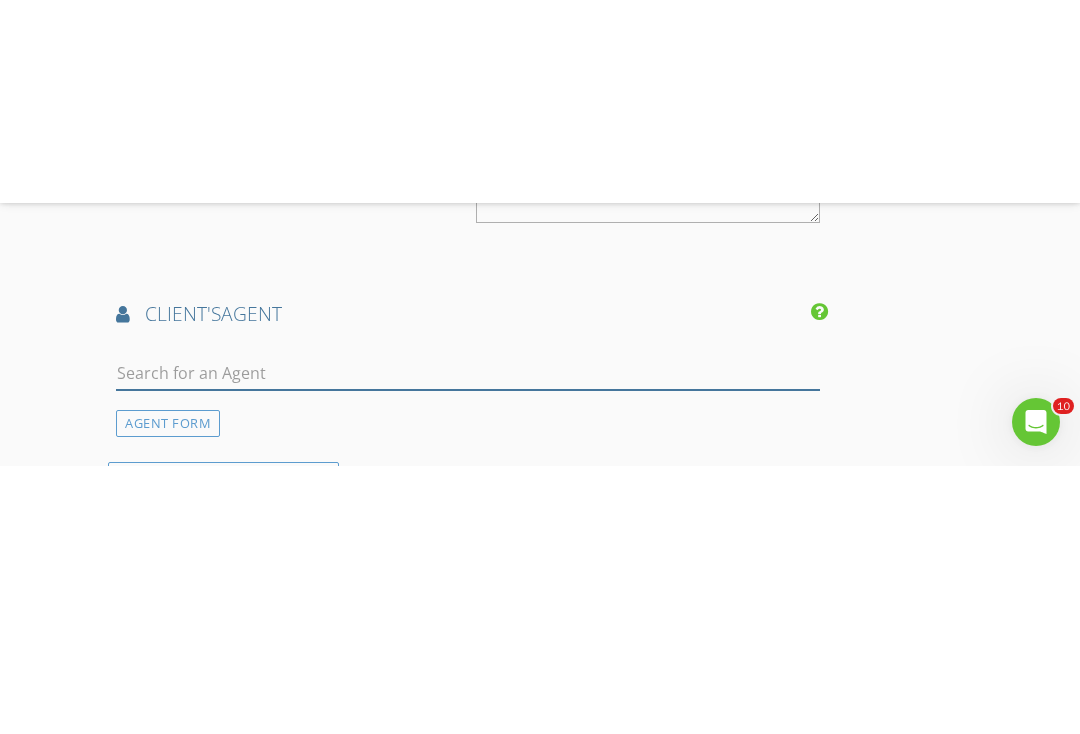 scroll, scrollTop: 2167, scrollLeft: 0, axis: vertical 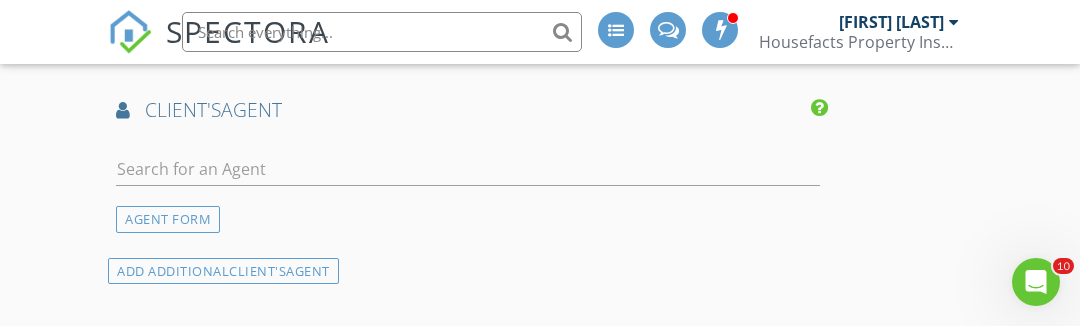 click on "AGENT FORM" at bounding box center [168, 219] 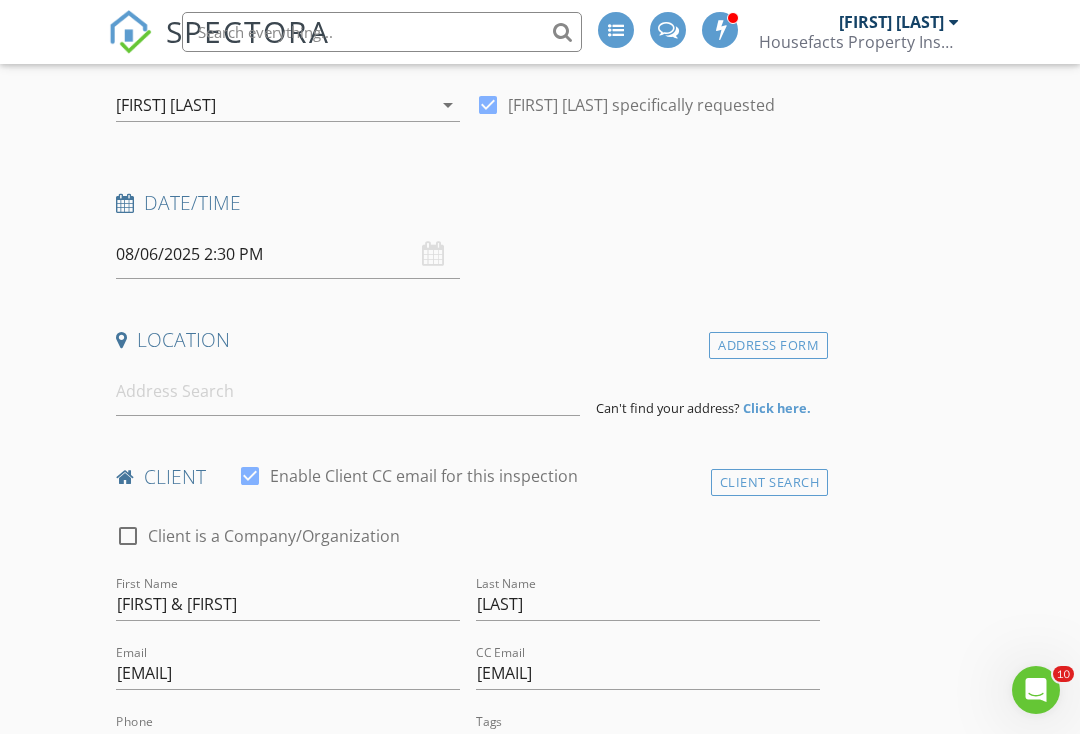 scroll, scrollTop: 245, scrollLeft: 0, axis: vertical 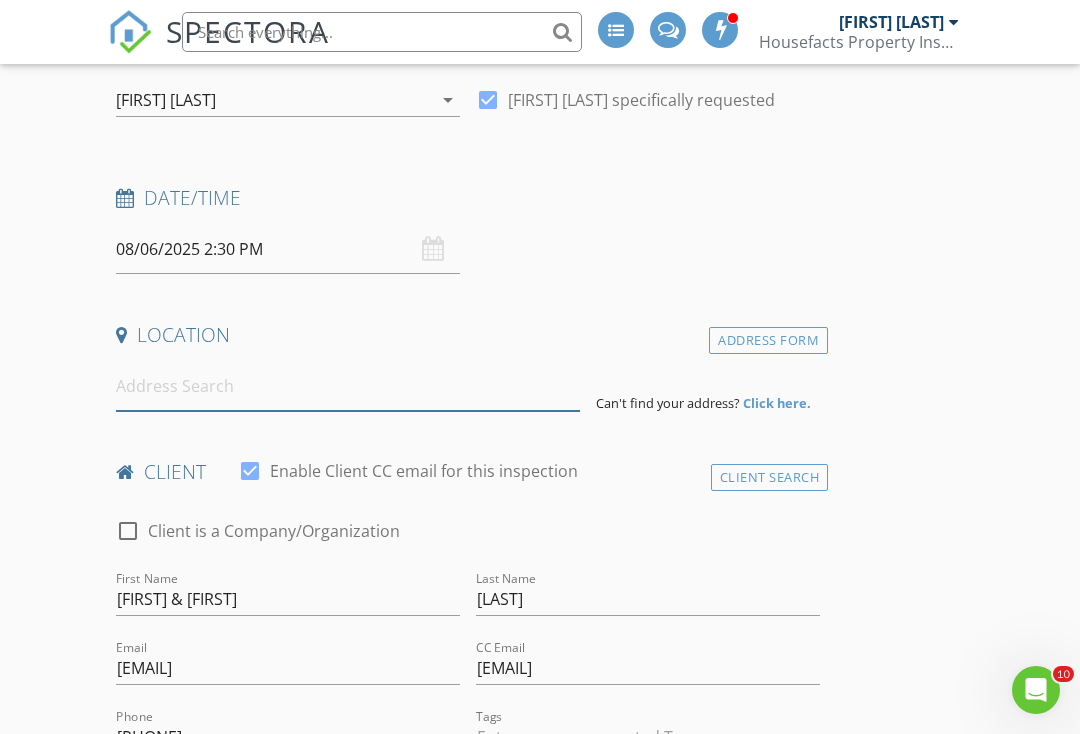 click at bounding box center (348, 386) 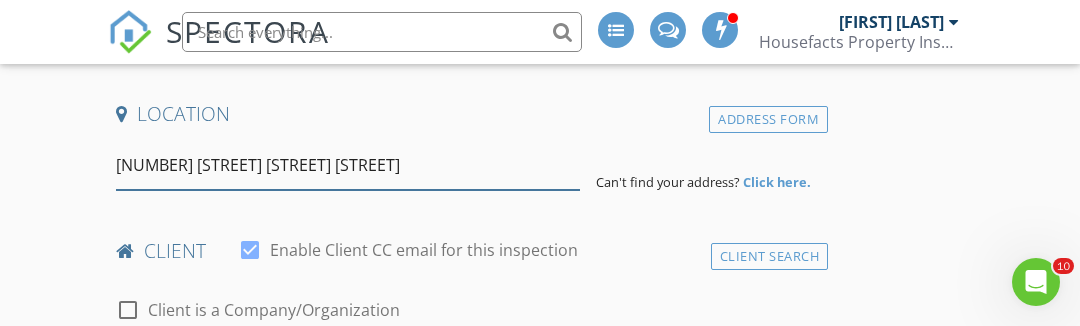 click on "[NUMBER] [STREET] [STREET] [STREET]" at bounding box center (348, 165) 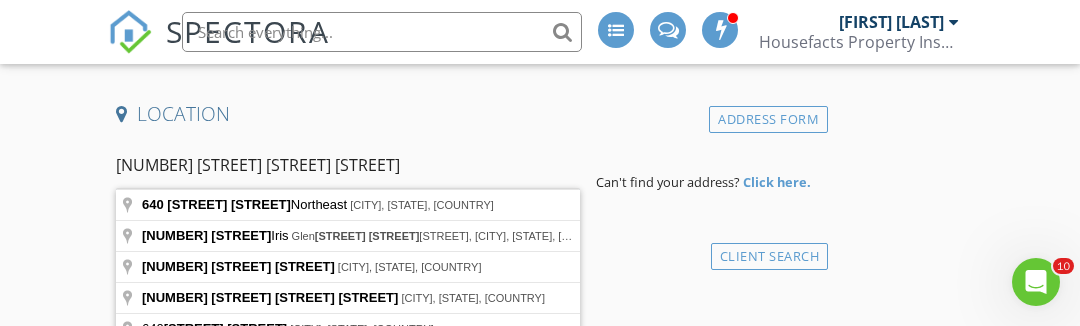 click on "[NUMBER] [STREET] [STREET] [STREET]" at bounding box center [348, 165] 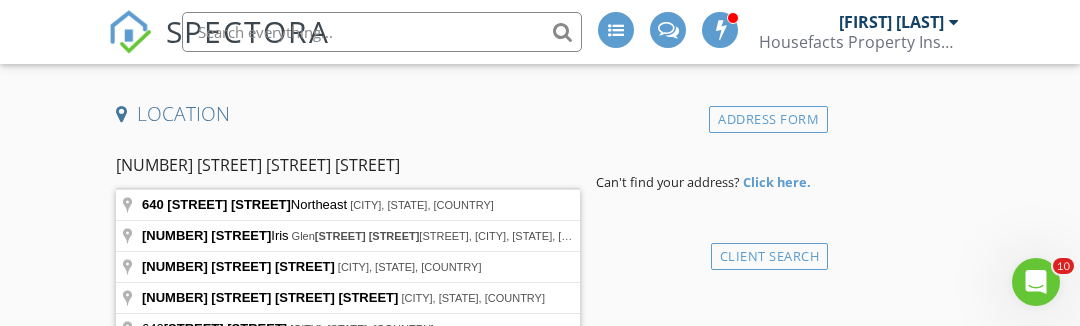 type on "[NUMBER] [STREET] [STREET] [STREET], [CITY] [STATE] [COUNTRY]" 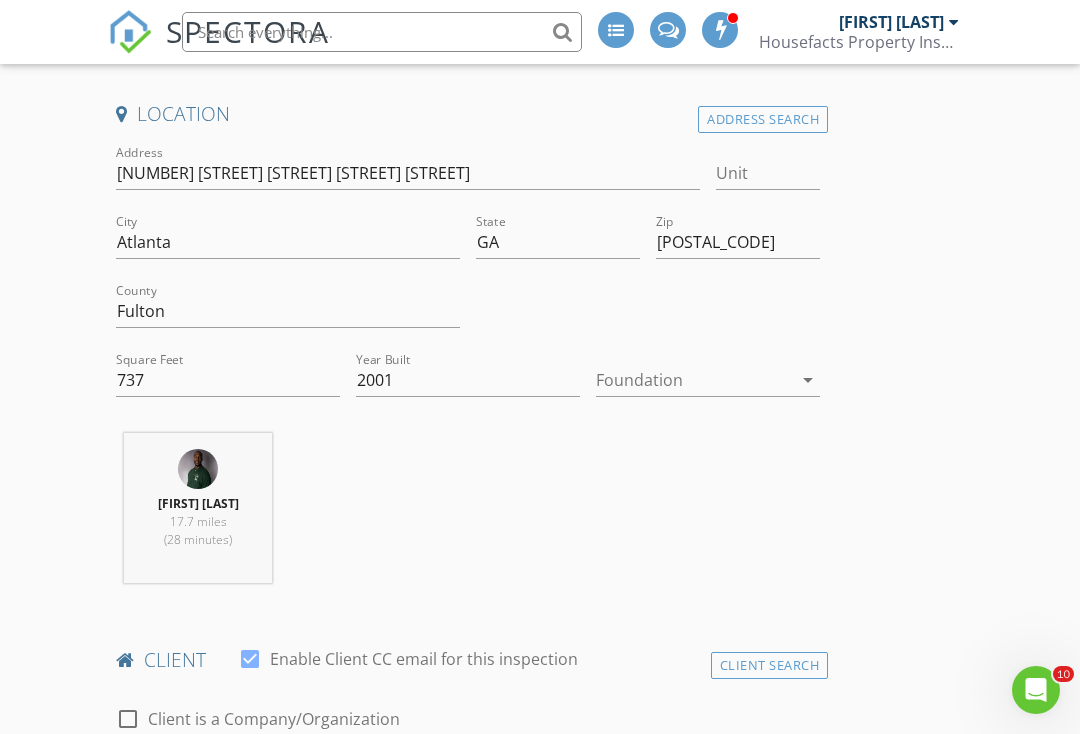 click at bounding box center [694, 380] 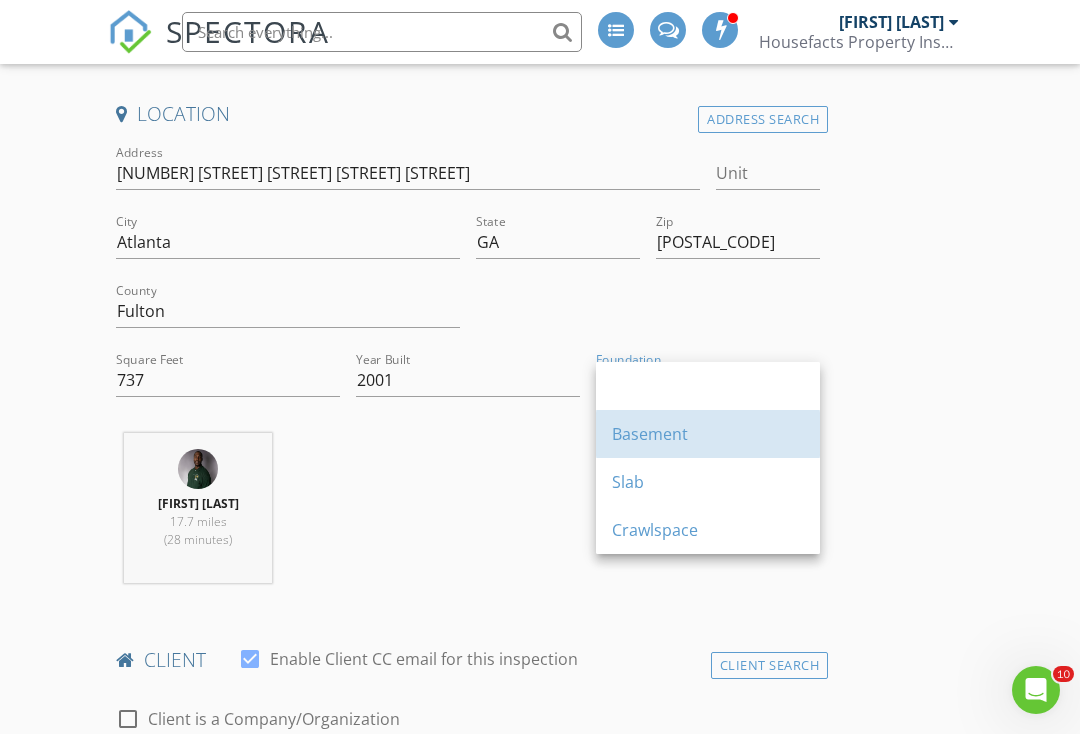click on "Basement" at bounding box center (708, 434) 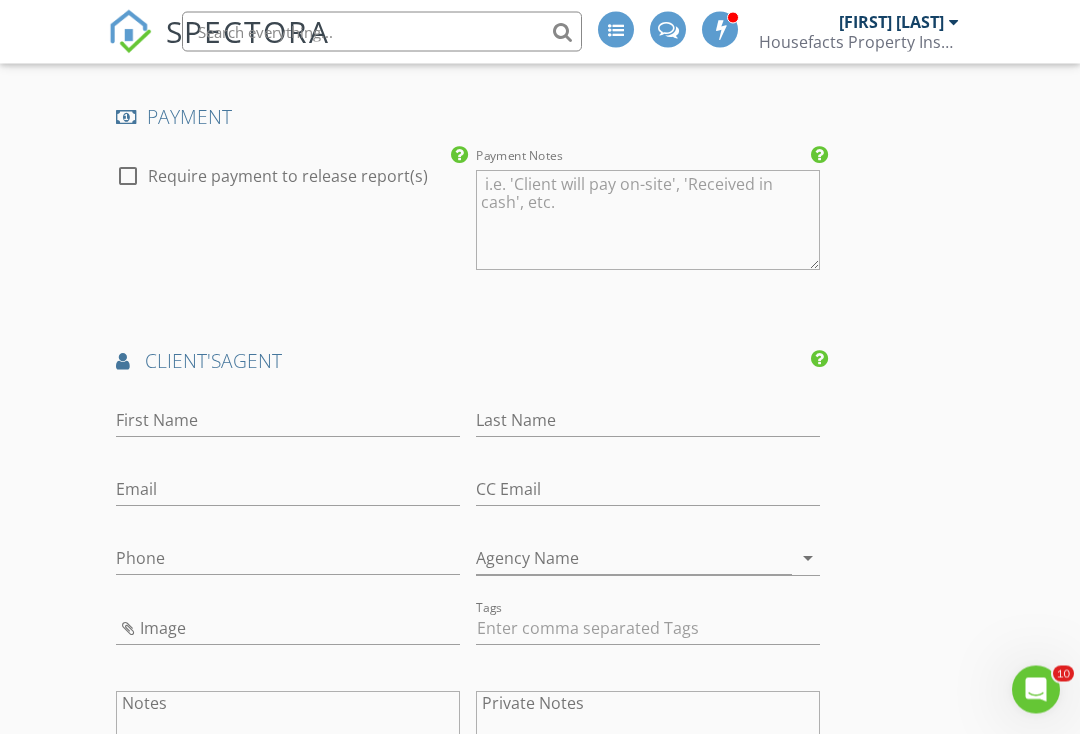 scroll, scrollTop: 2346, scrollLeft: 0, axis: vertical 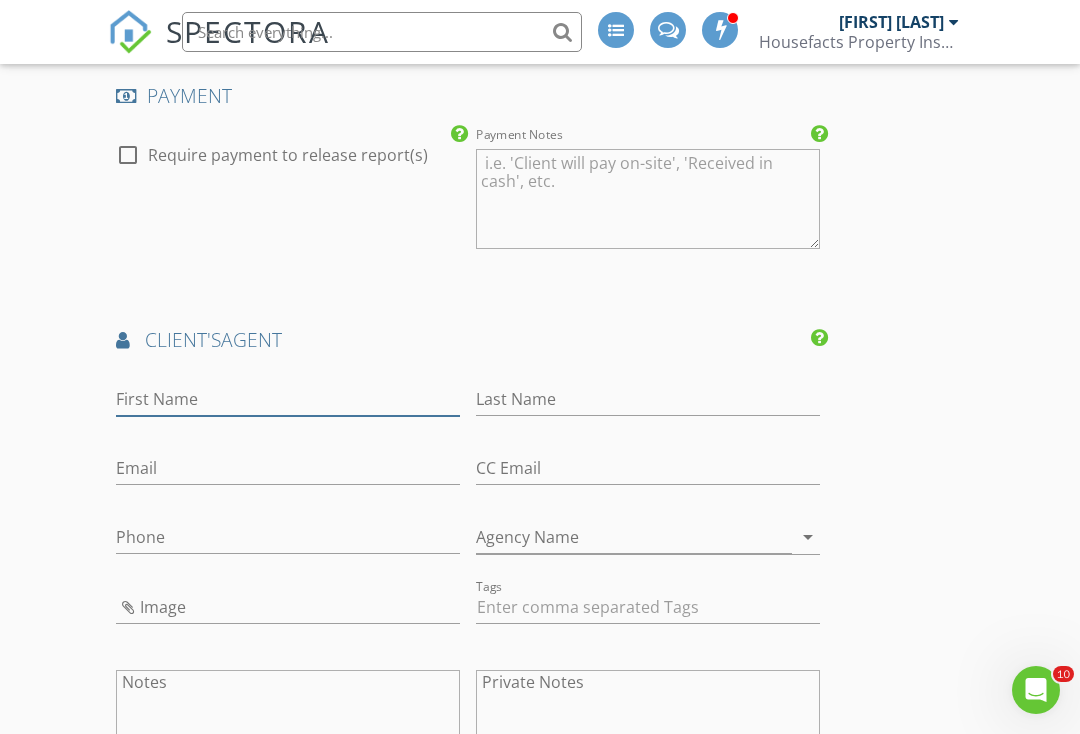click on "First Name" at bounding box center (288, 399) 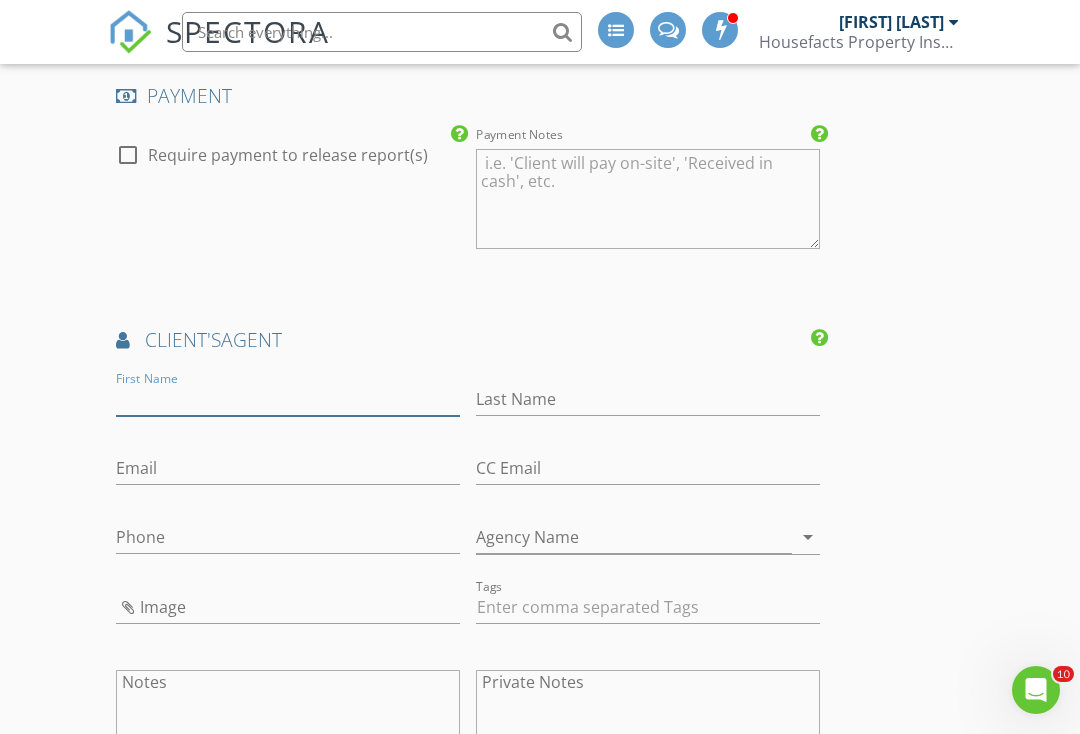 scroll, scrollTop: 2576, scrollLeft: 0, axis: vertical 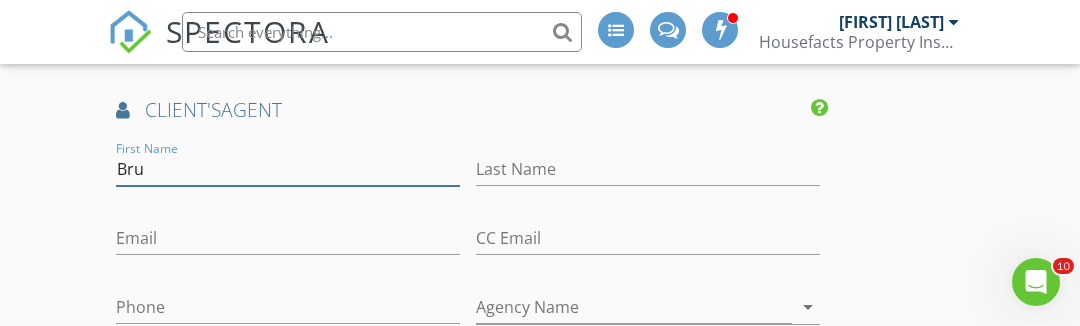 type on "Bru" 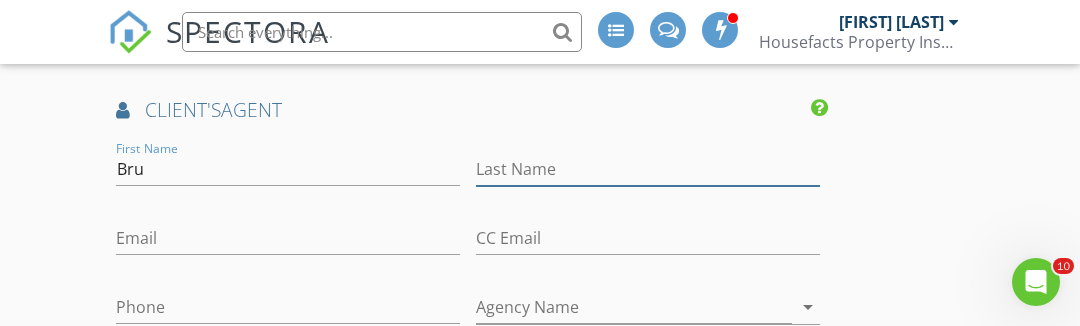 click on "Last Name" at bounding box center [648, 169] 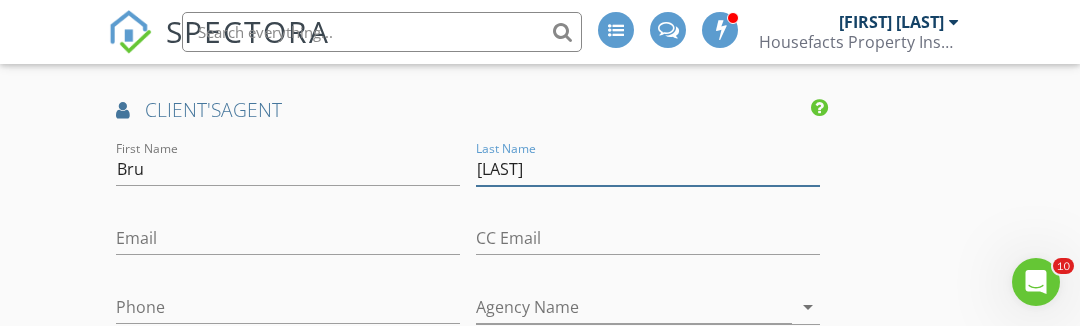 type on "[LAST]" 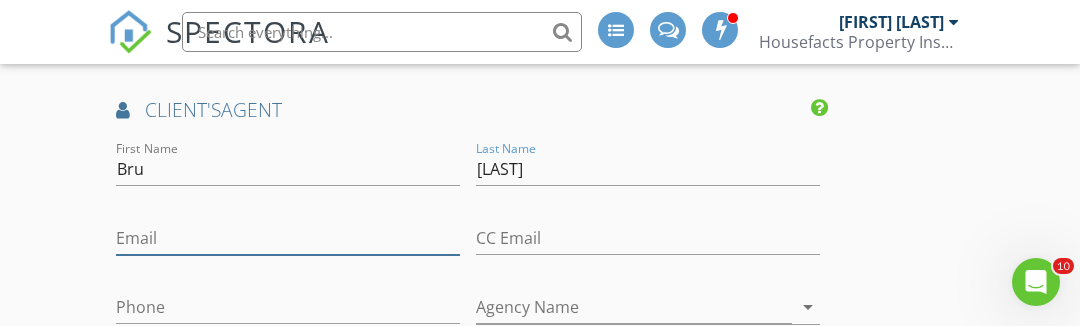 click on "Email" at bounding box center [288, 238] 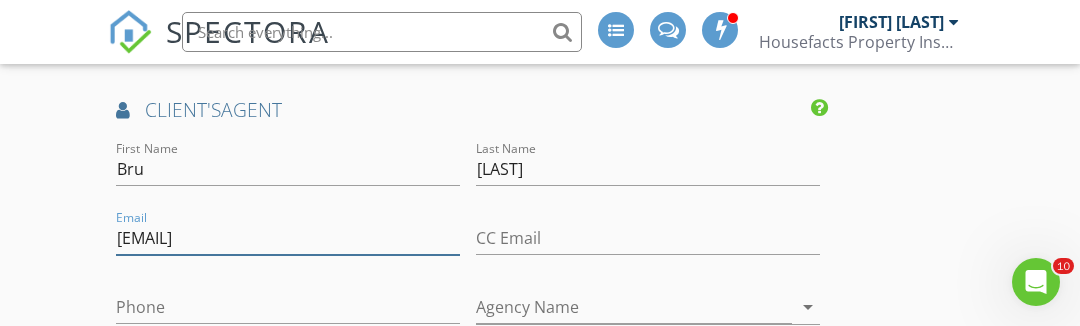 type on "[EMAIL]" 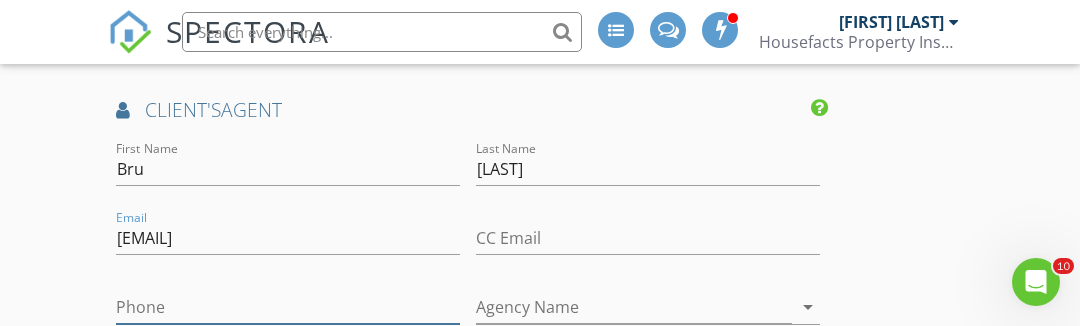 click on "Phone" at bounding box center [288, 307] 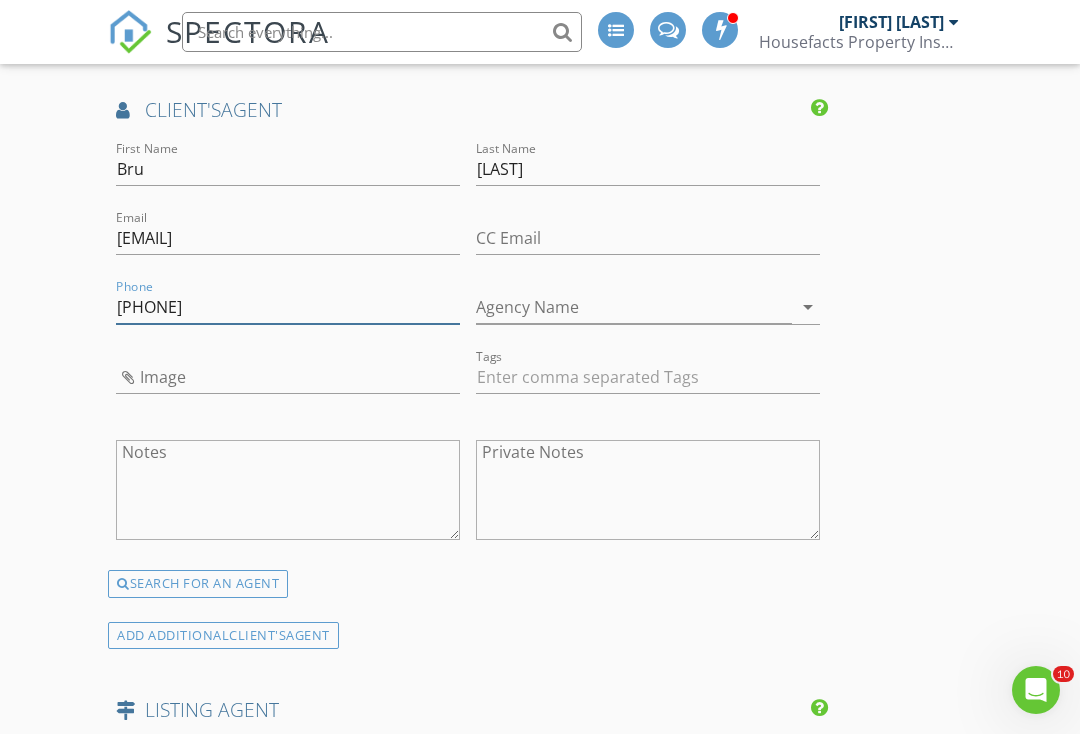 type on "[PHONE]" 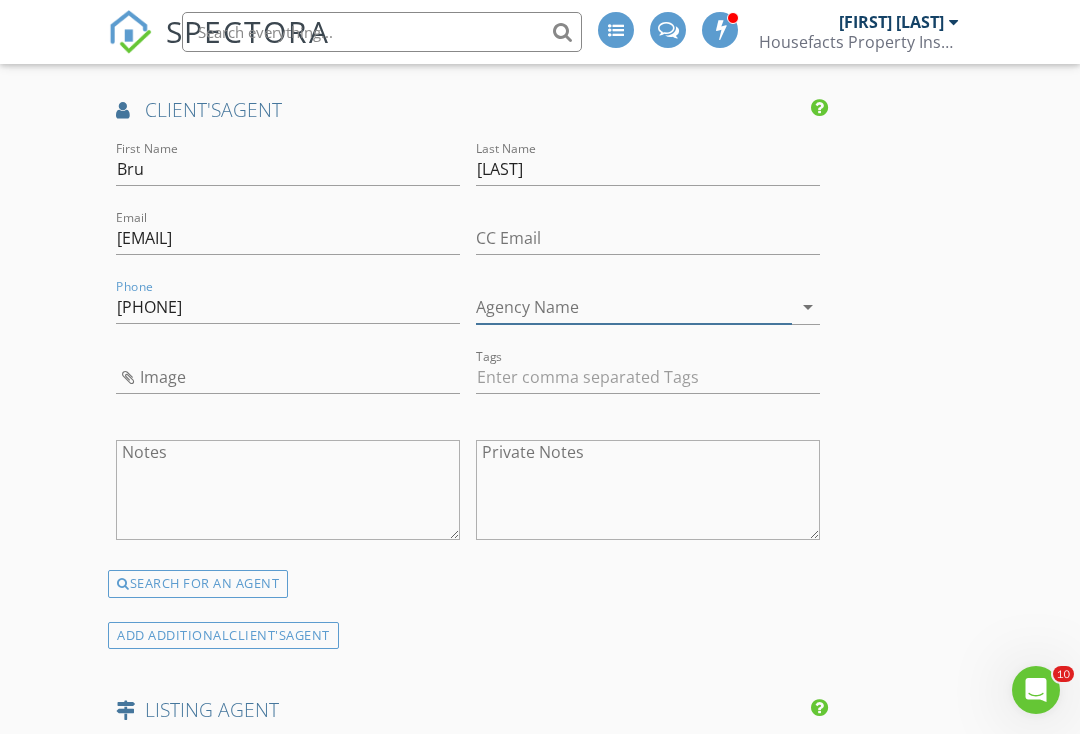 click on "Agency Name" at bounding box center (634, 307) 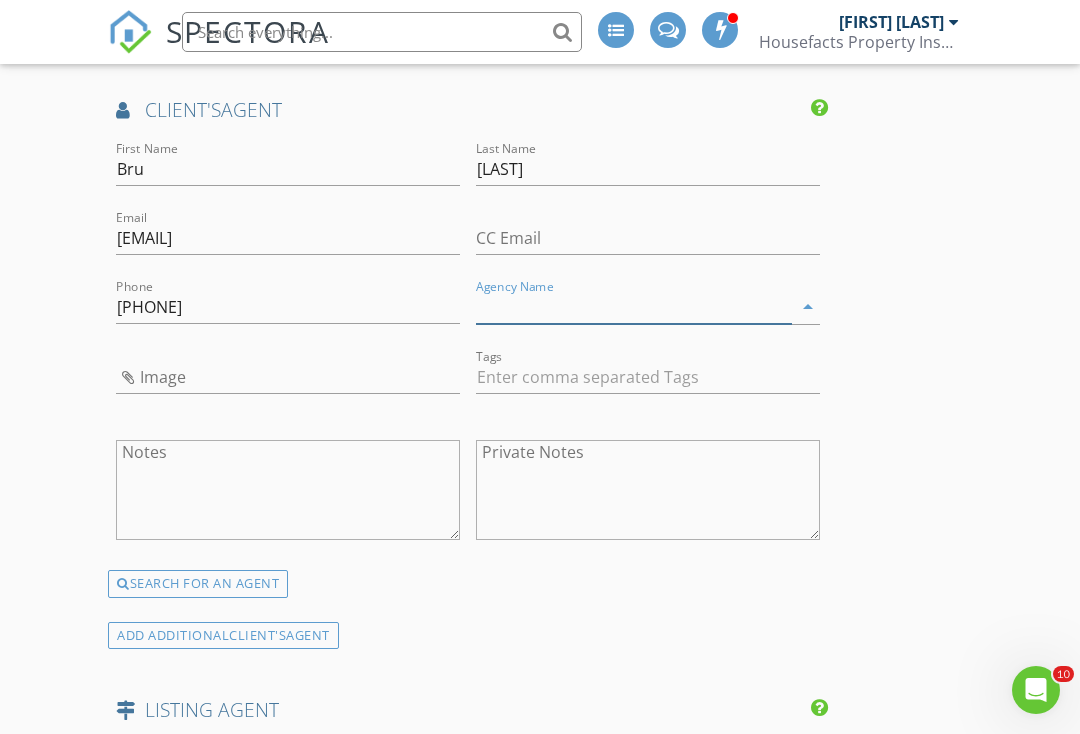 scroll, scrollTop: 2714, scrollLeft: 0, axis: vertical 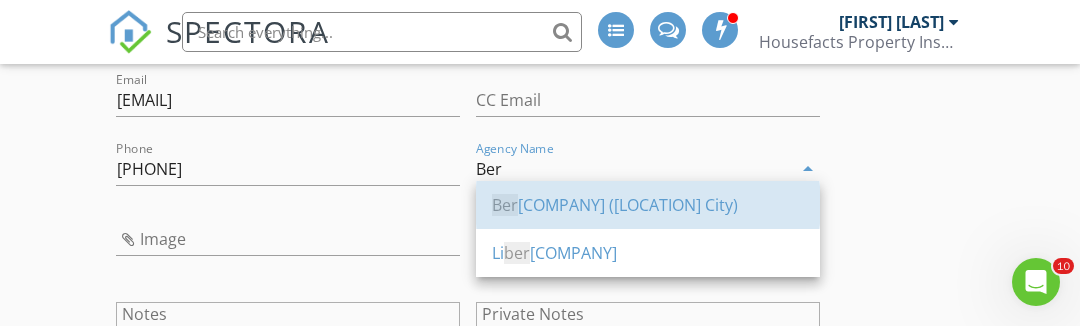click on "[COMPANY] ([LOCATION] City)" at bounding box center [648, 205] 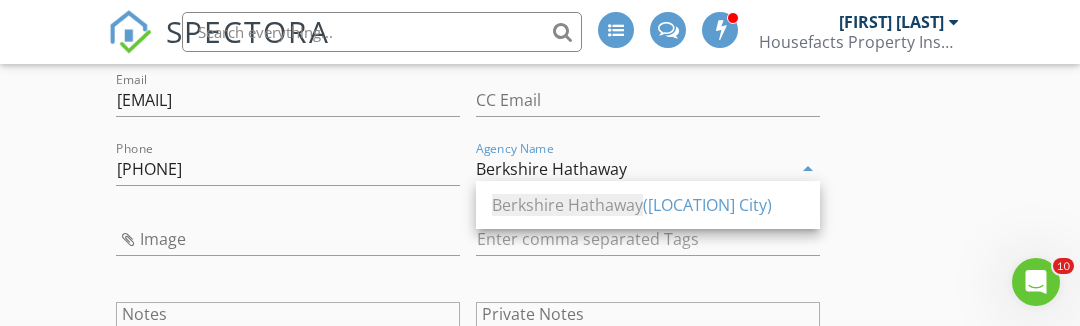 click on "INSPECTOR(S)
check_box   [FIRST] [LAST]   PRIMARY   [FIRST] [LAST] arrow_drop_down   check_box [FIRST] [LAST] specifically requested
Date/Time
08/06/2025 2:30 PM
Location
Address Search       Address [NUMBER] [STREET] [STREET] [STREET] [STREET]   Unit   City [CITY]   State [STATE]   Zip [POSTAL_CODE]   County [COUNTY]     Square Feet 737   Year Built 2001   Foundation Basement arrow_drop_down     [FIRST] [LAST]     17.7 miles     (28 minutes)
client
check_box Enable Client CC email for this inspection   Client Search     check_box_outline_blank Client is a Company/Organization     First Name [FIRST] & [FIRST]   Last Name [LAST]   Email [EMAIL]   CC Email [EMAIL]   Phone [PHONE]         Tags         Notes   Private Notes
ADDITIONAL client
SERVICES
check_box" at bounding box center (540, -268) 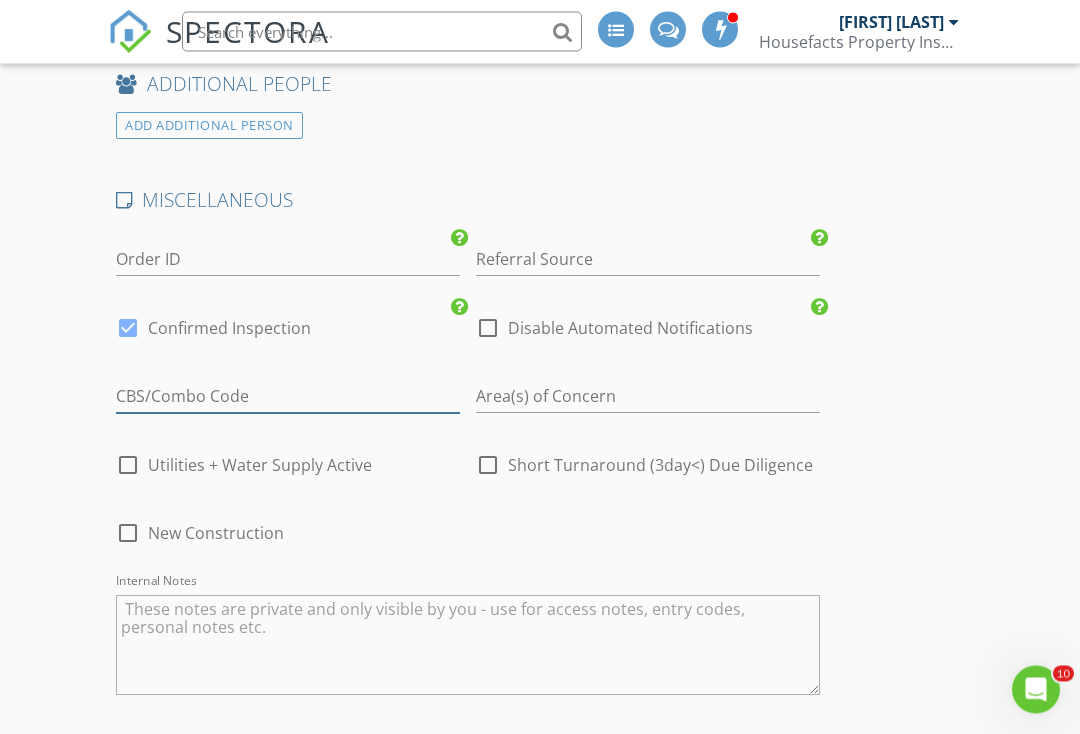 click at bounding box center [288, 397] 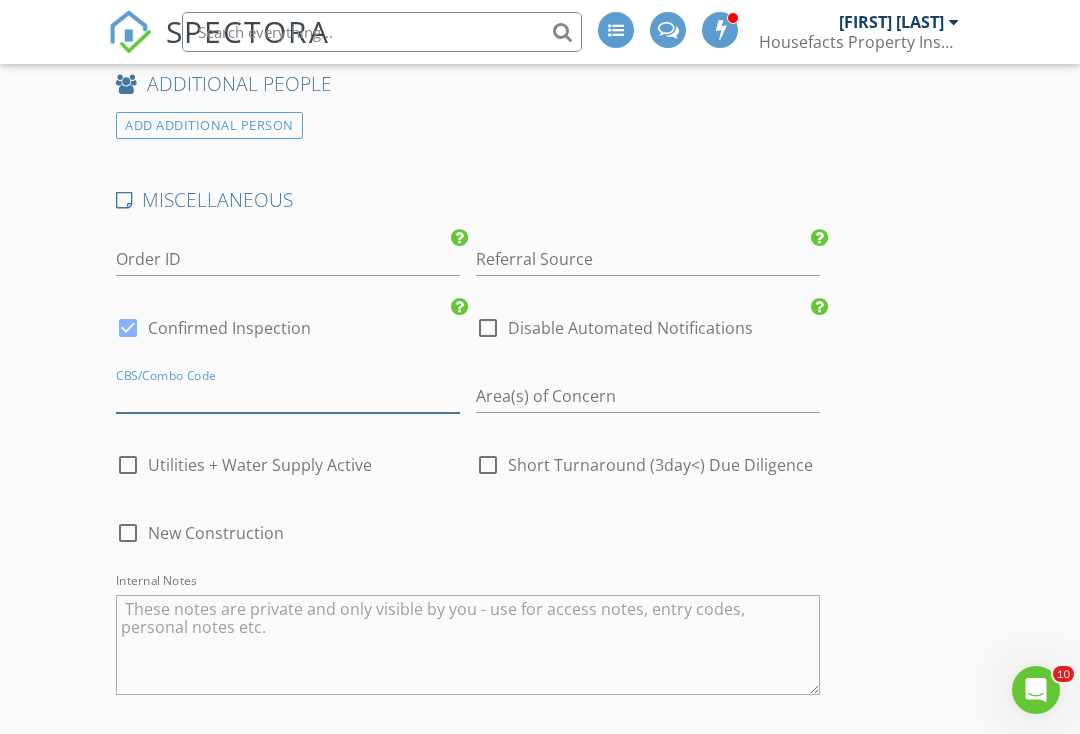scroll, scrollTop: 3633, scrollLeft: 0, axis: vertical 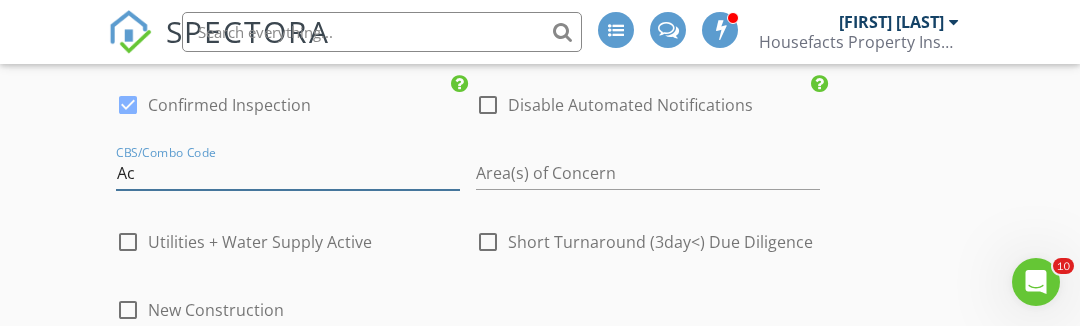 type on "A" 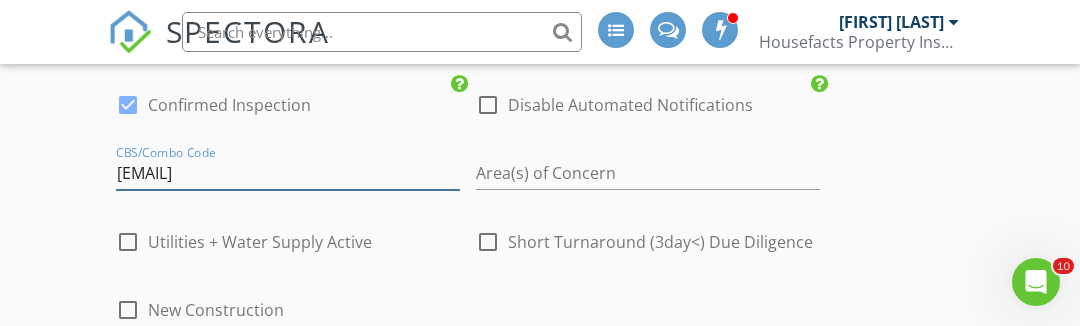type on "[EMAIL]" 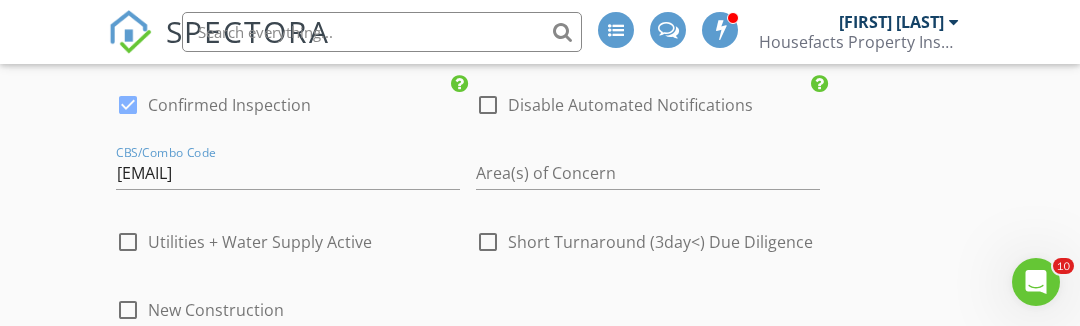 click on "Short Turnaround (3day<) Due Diligence" at bounding box center [660, 242] 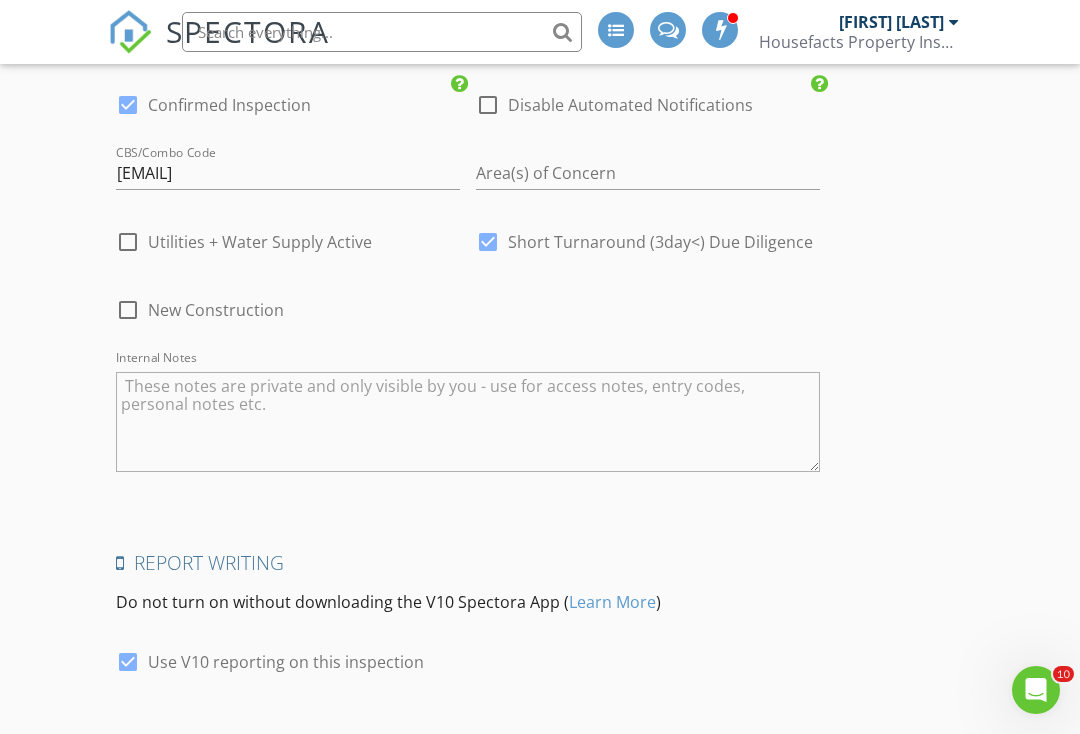 click at bounding box center [128, 242] 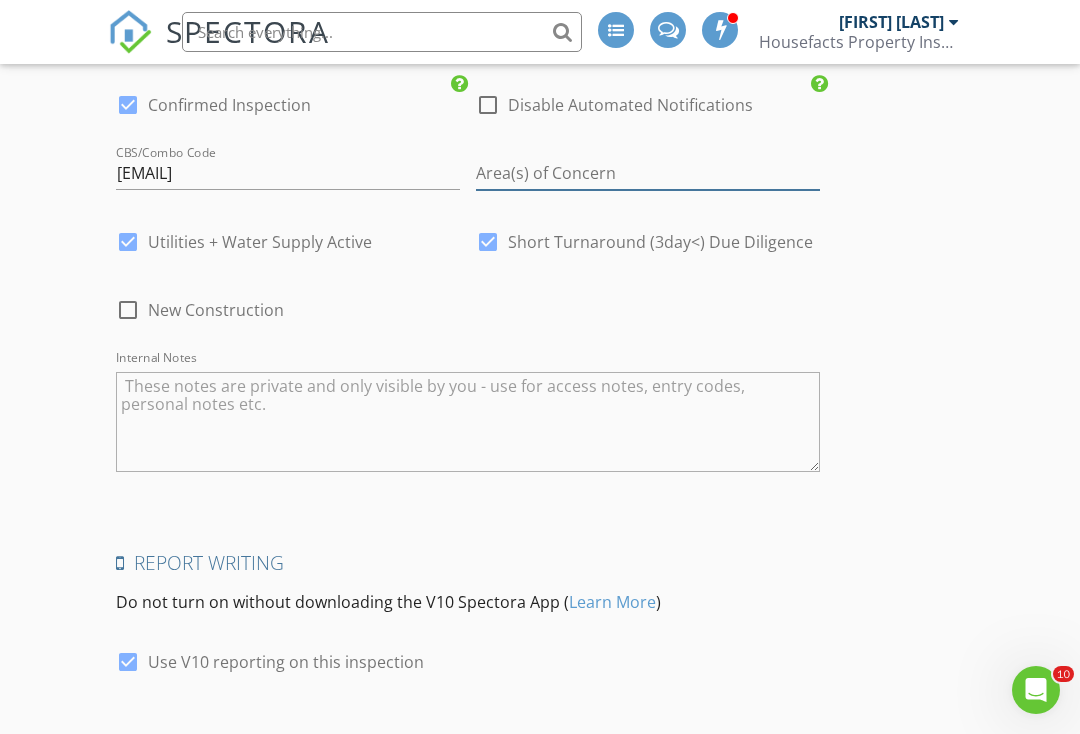 click at bounding box center (648, 173) 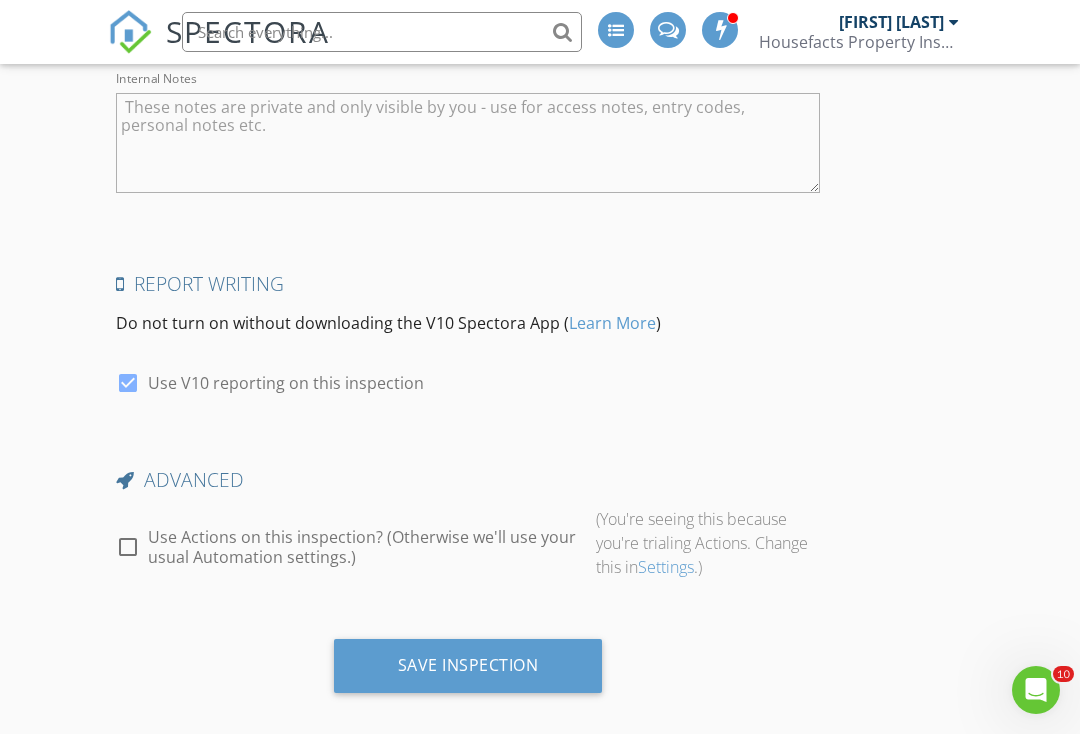 scroll, scrollTop: 3922, scrollLeft: 0, axis: vertical 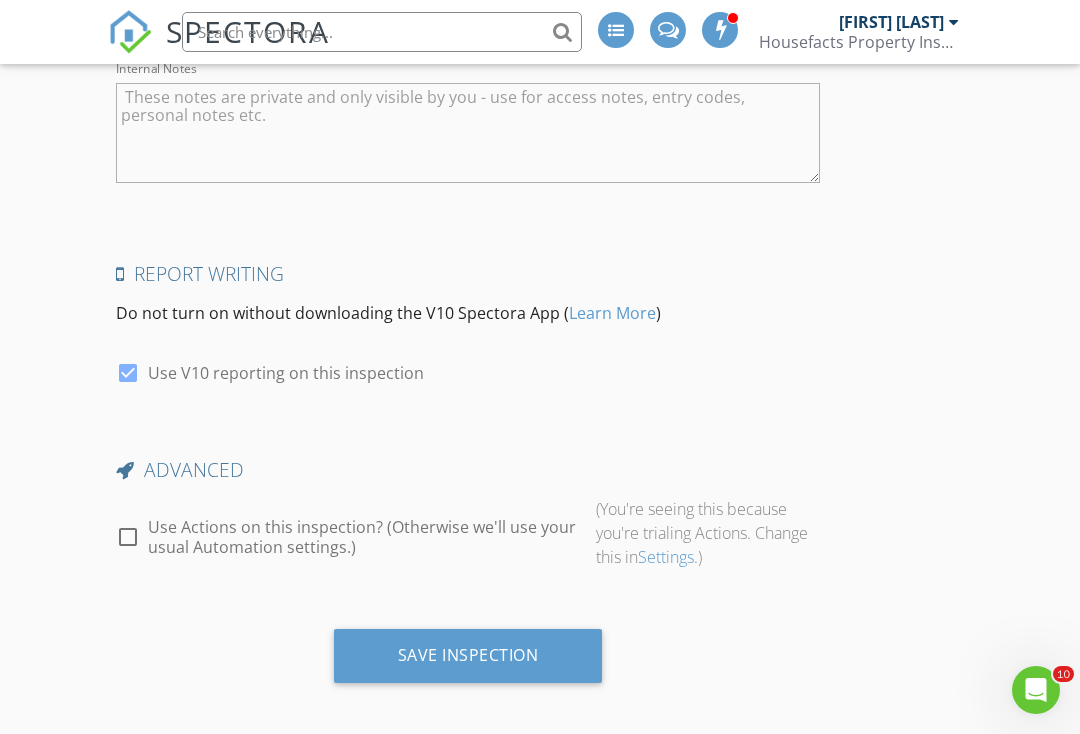 type on "[WORD] [WORD]" 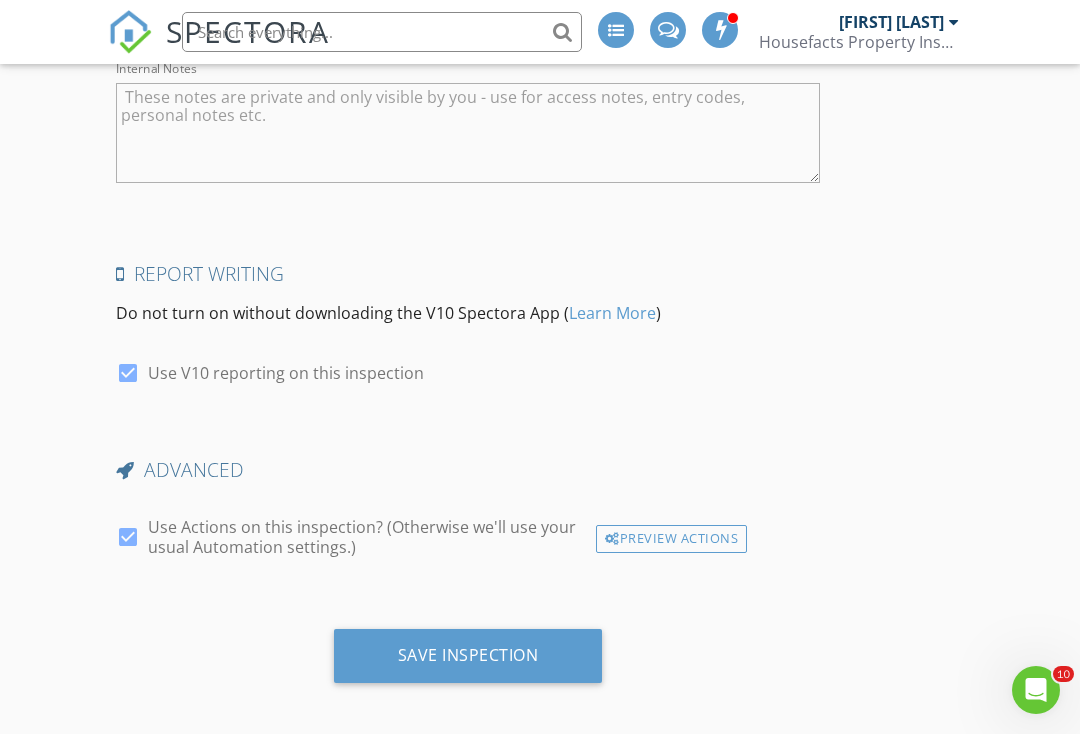 click on "Save Inspection" at bounding box center [468, 656] 